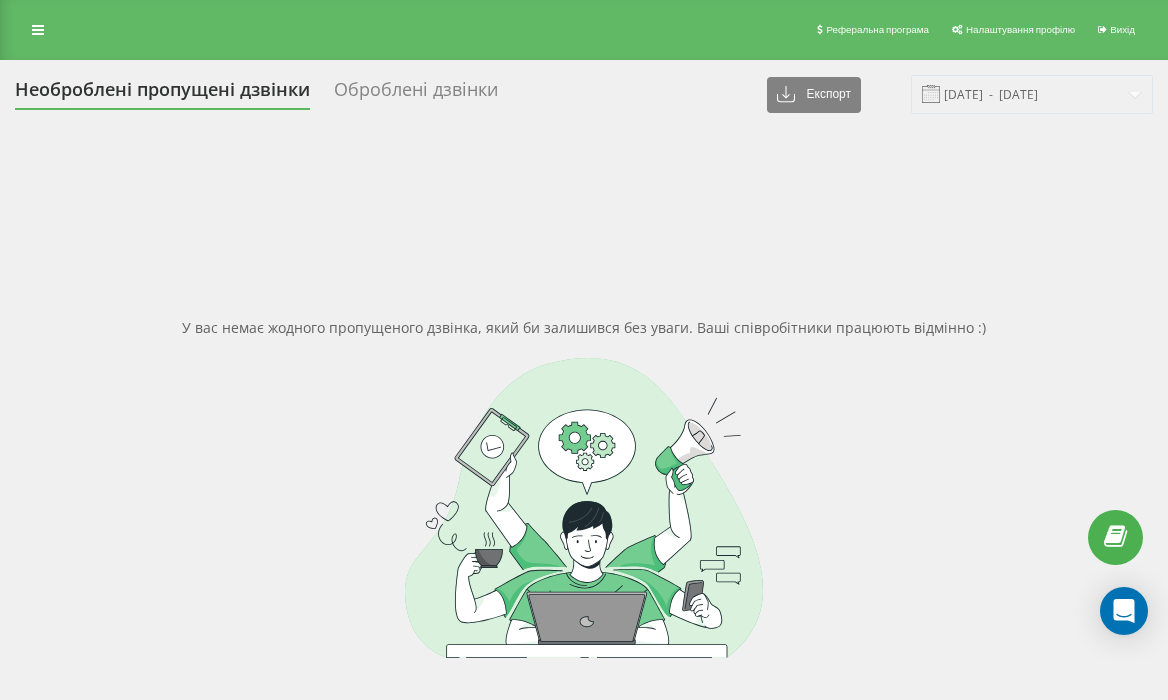 scroll, scrollTop: 0, scrollLeft: 0, axis: both 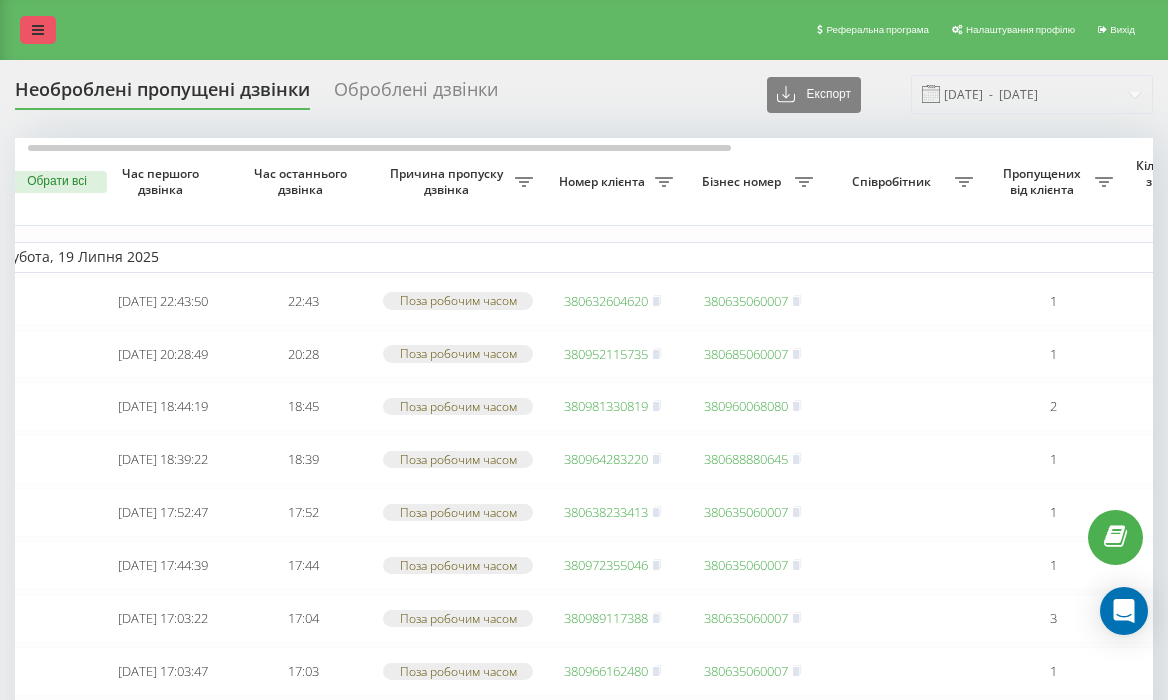 click at bounding box center [38, 30] 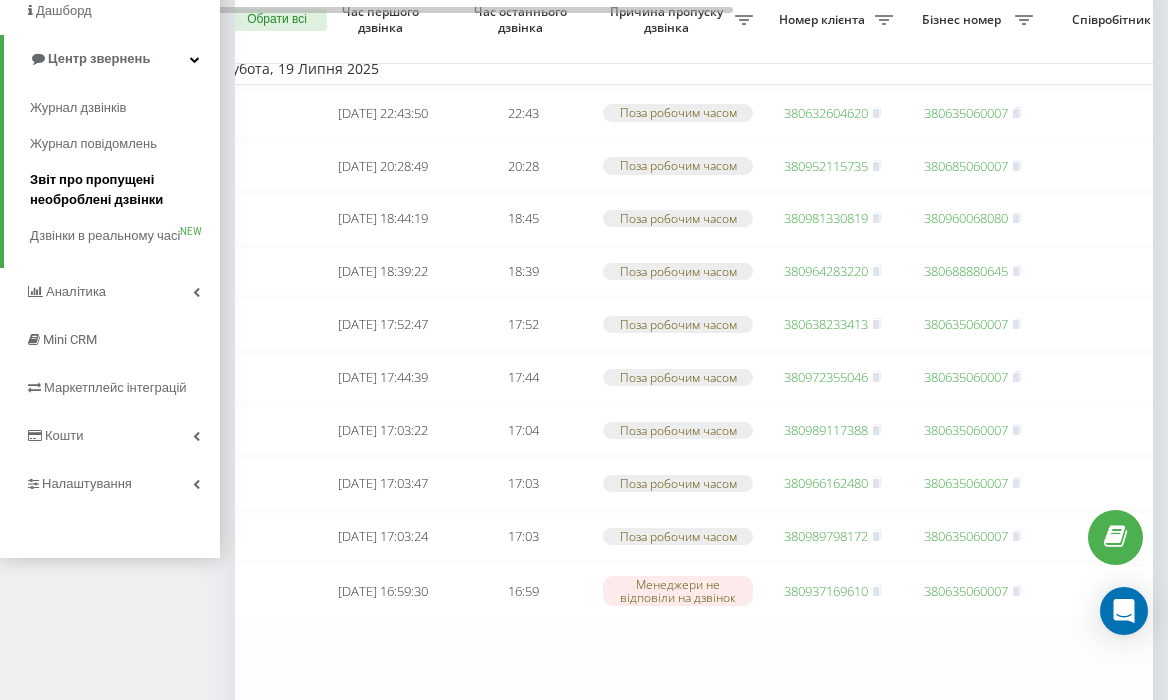 scroll, scrollTop: 222, scrollLeft: 0, axis: vertical 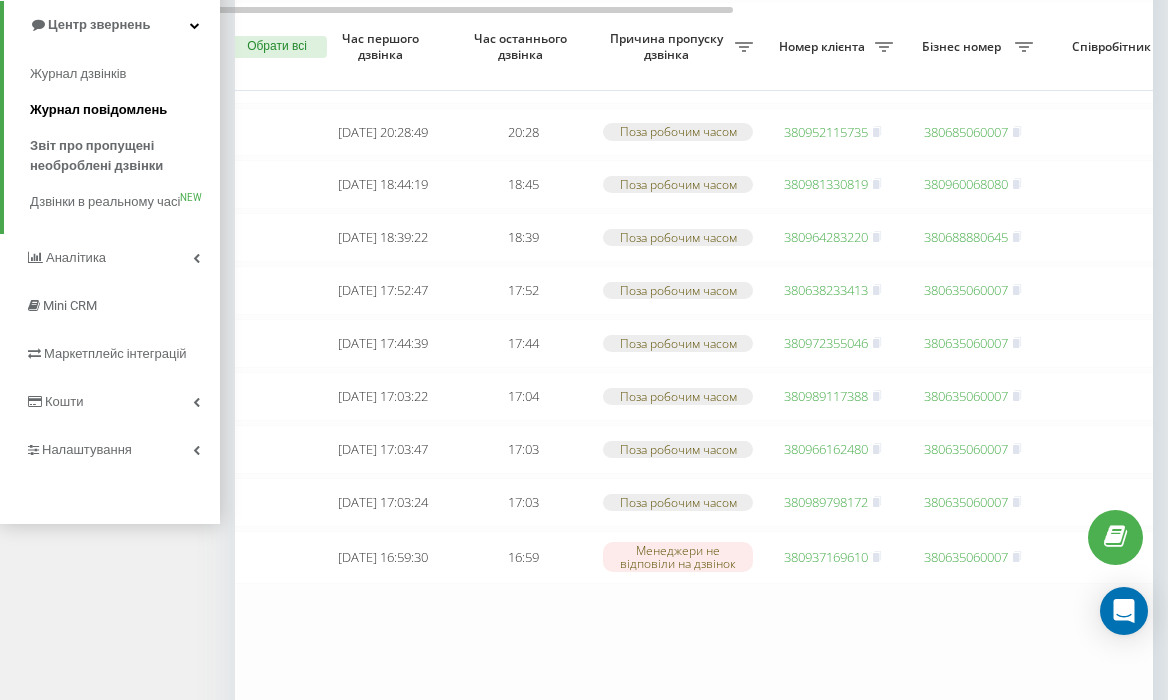 click on "Журнал повідомлень" at bounding box center (98, 110) 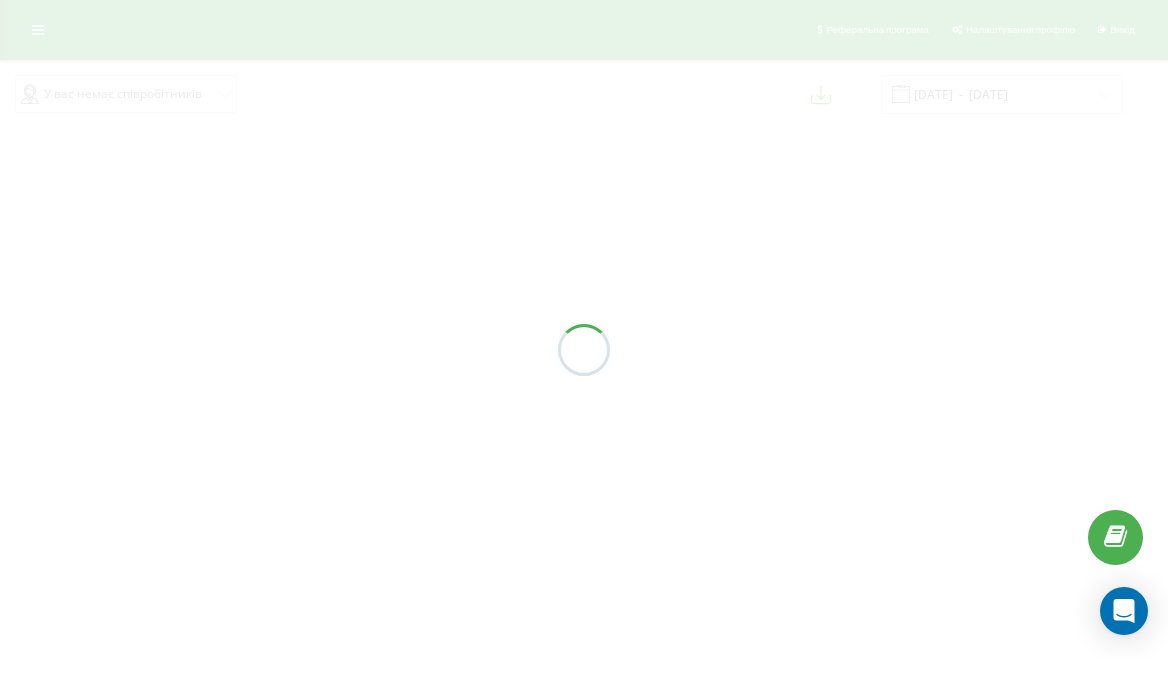 scroll, scrollTop: 0, scrollLeft: 0, axis: both 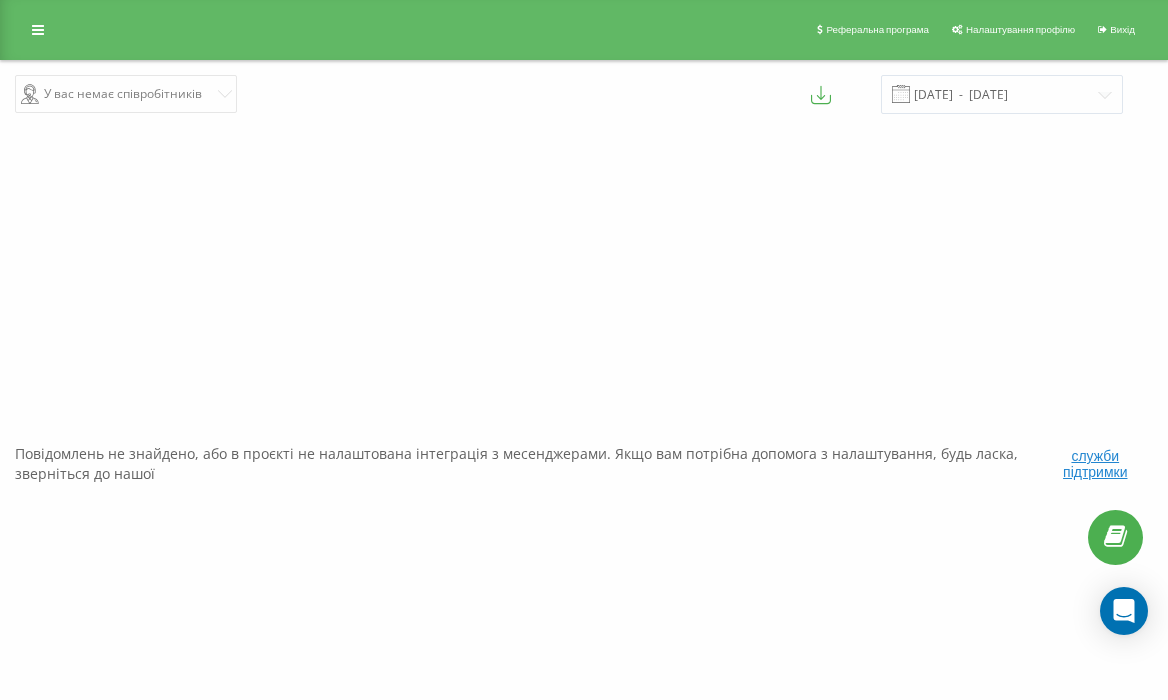 click at bounding box center (38, 30) 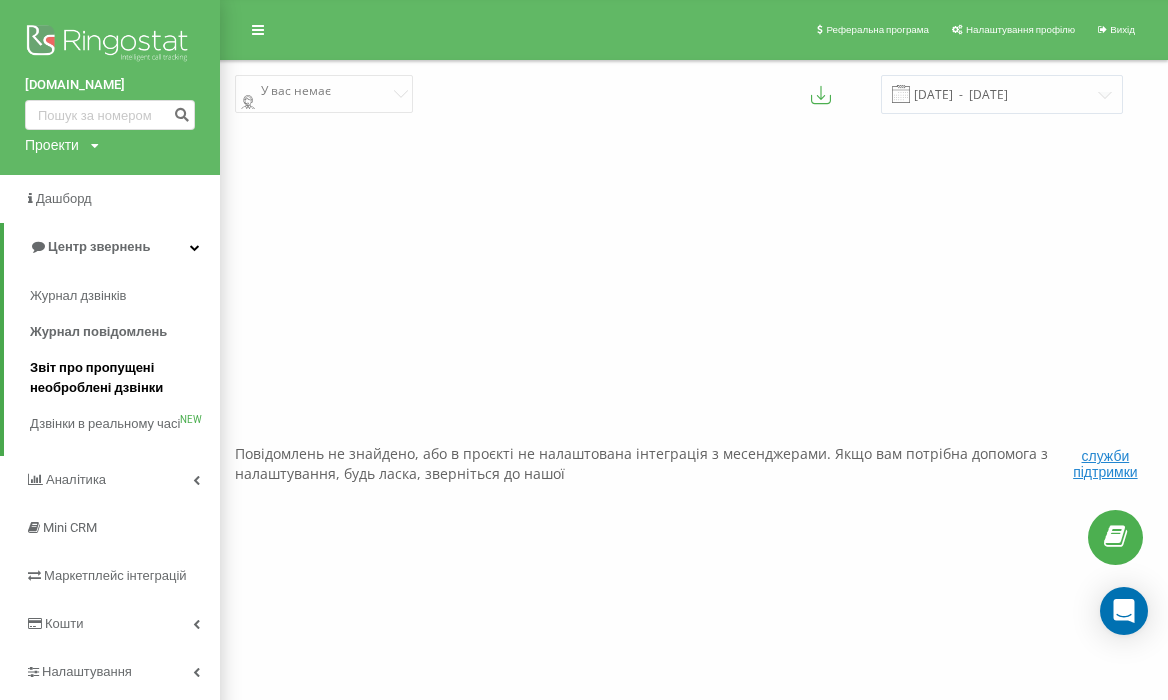 click on "Звіт про пропущені необроблені дзвінки" at bounding box center (120, 378) 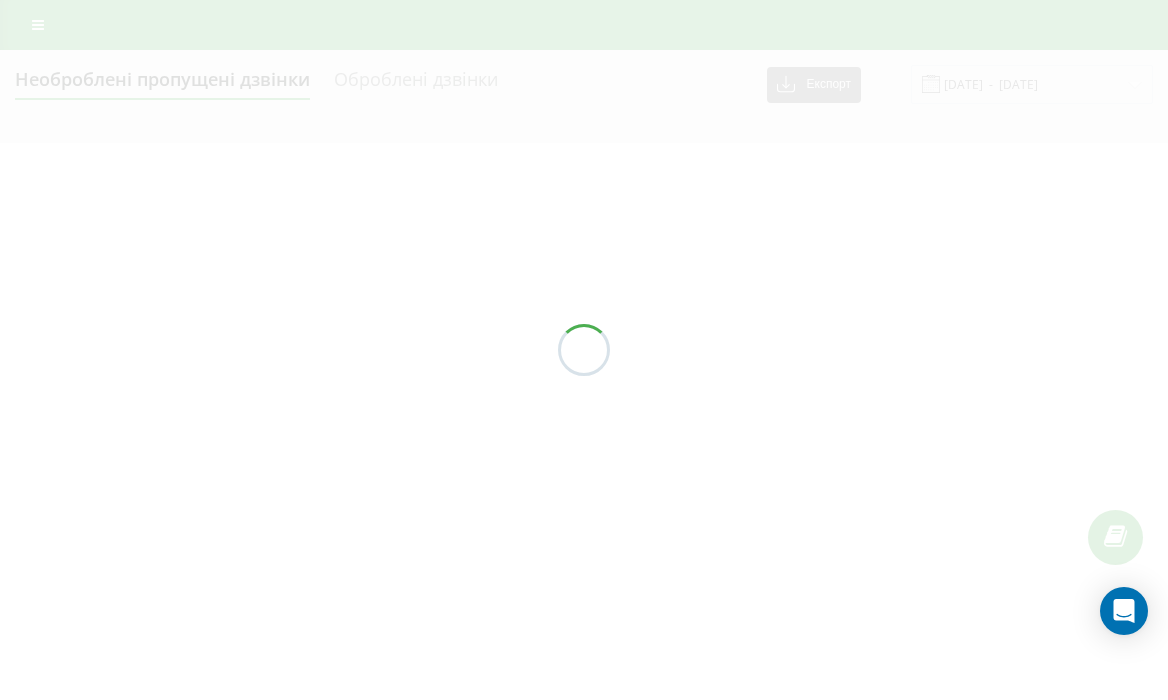 scroll, scrollTop: 0, scrollLeft: 0, axis: both 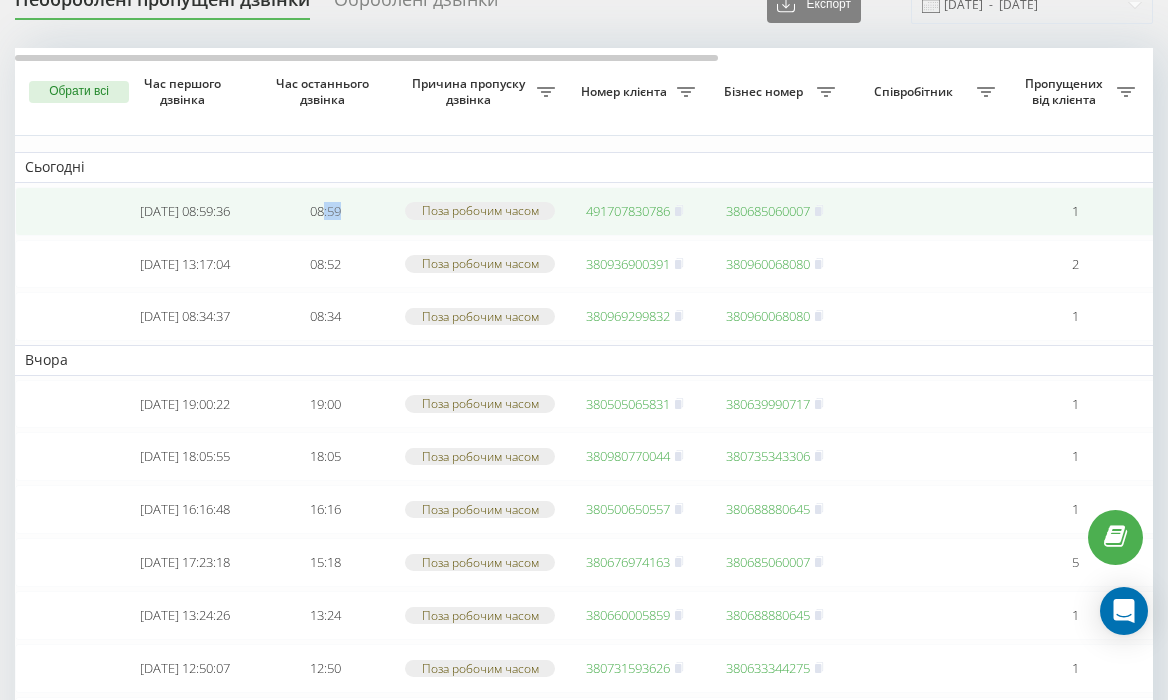drag, startPoint x: 348, startPoint y: 212, endPoint x: 323, endPoint y: 212, distance: 25 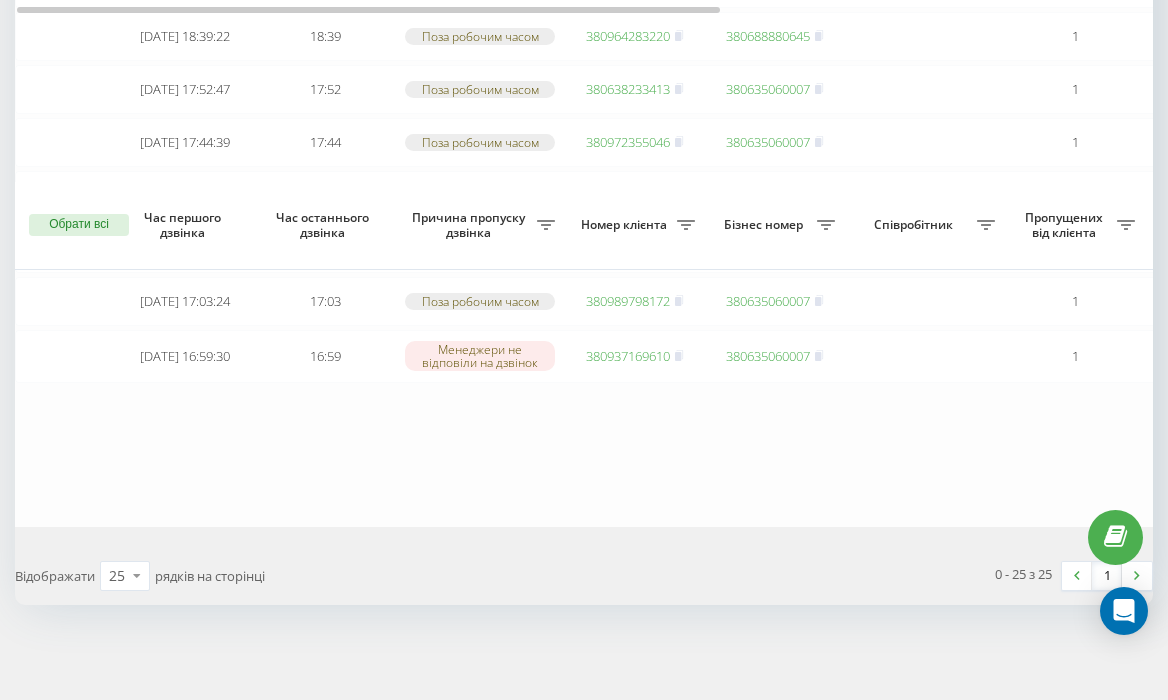 scroll, scrollTop: 730, scrollLeft: 0, axis: vertical 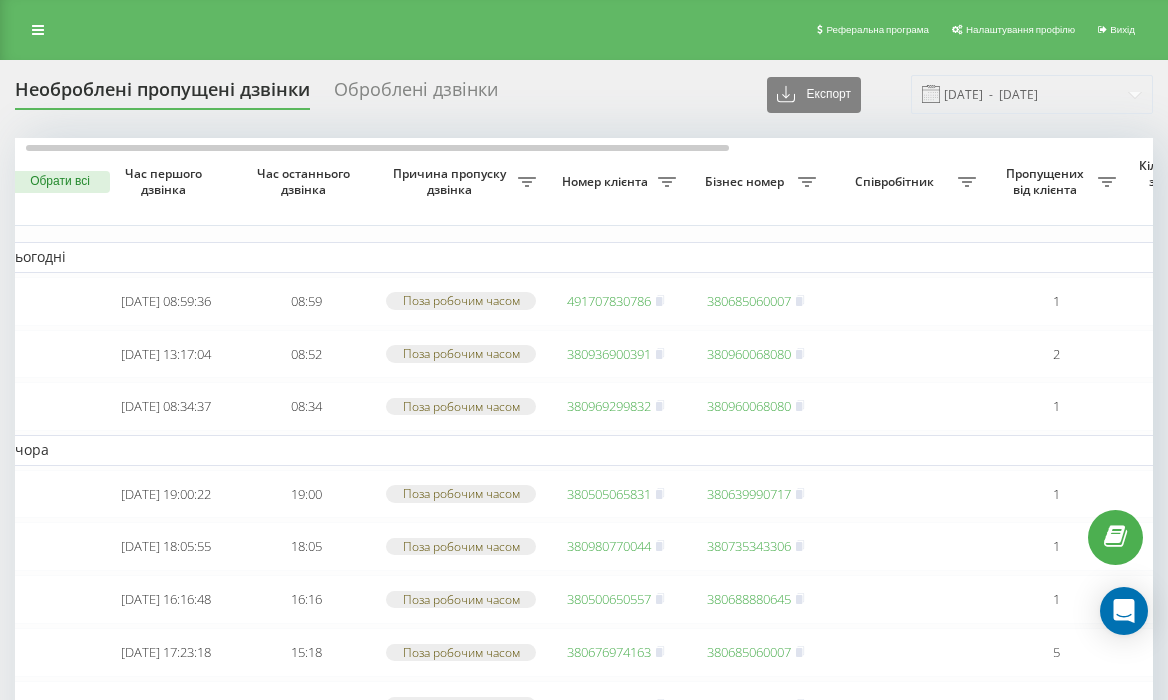 click on "Сьогодні 2025-07-21 08:59:36 08:59 Поза робочим часом 491707830786 380685060007 1 0 8 хвилин тому ято ком юа Обробити Не вдалося зв'язатися Зв'язався з клієнтом за допомогою іншого каналу Клієнт передзвонив сам з іншого номера Інший варіант 2025-07-20 13:17:04 08:52 Поза робочим часом 380936900391 380960068080 2 0 20 годин тому Касторама Обробити Не вдалося зв'язатися Зв'язався з клієнтом за допомогою іншого каналу Клієнт передзвонив сам з іншого номера Інший варіант 2025-07-21 08:34:37 08:34 Поза робочим часом 380969299832 380960068080 1 0 33 хвилини тому Касторама Обробити Не вдалося зв'язатися Інший варіант Вчора 2025-07-20 19:00:22 1 0" at bounding box center (916, 974) 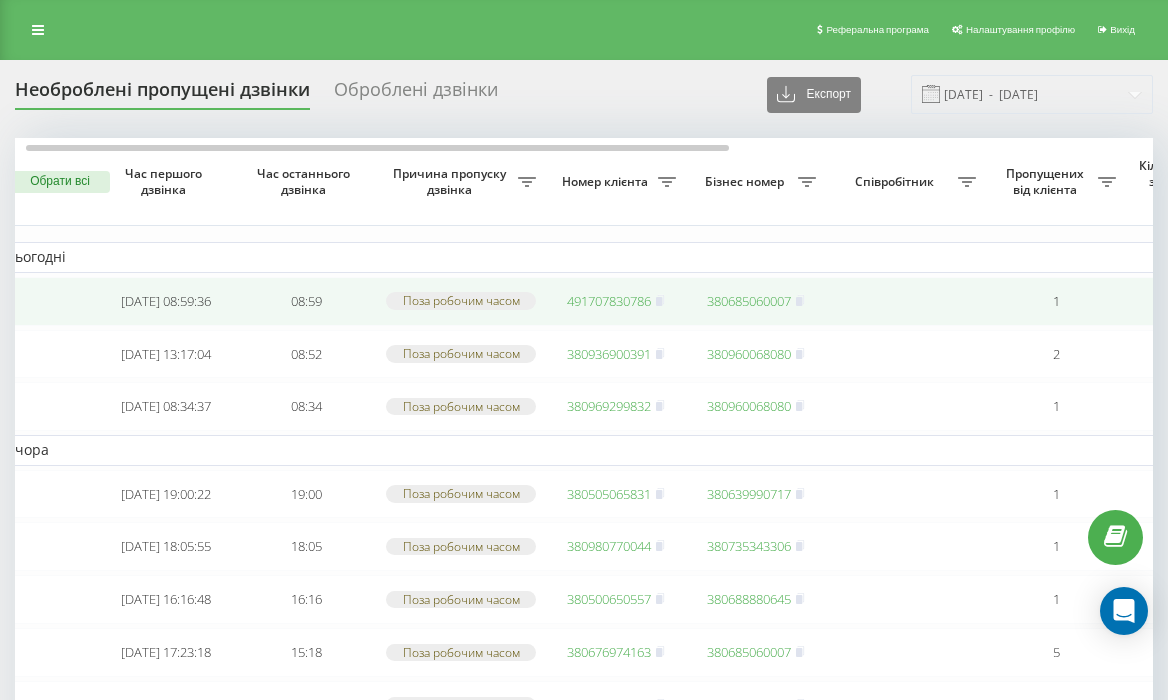 scroll, scrollTop: 0, scrollLeft: 702, axis: horizontal 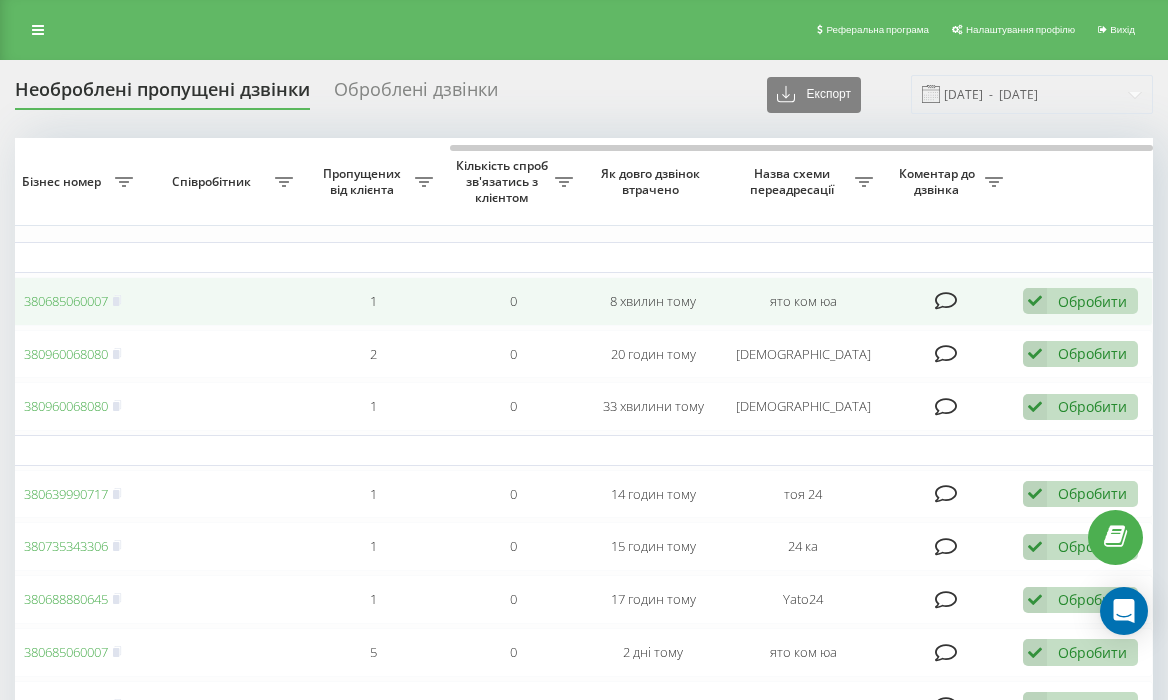 click on "Обробити" at bounding box center [1092, 301] 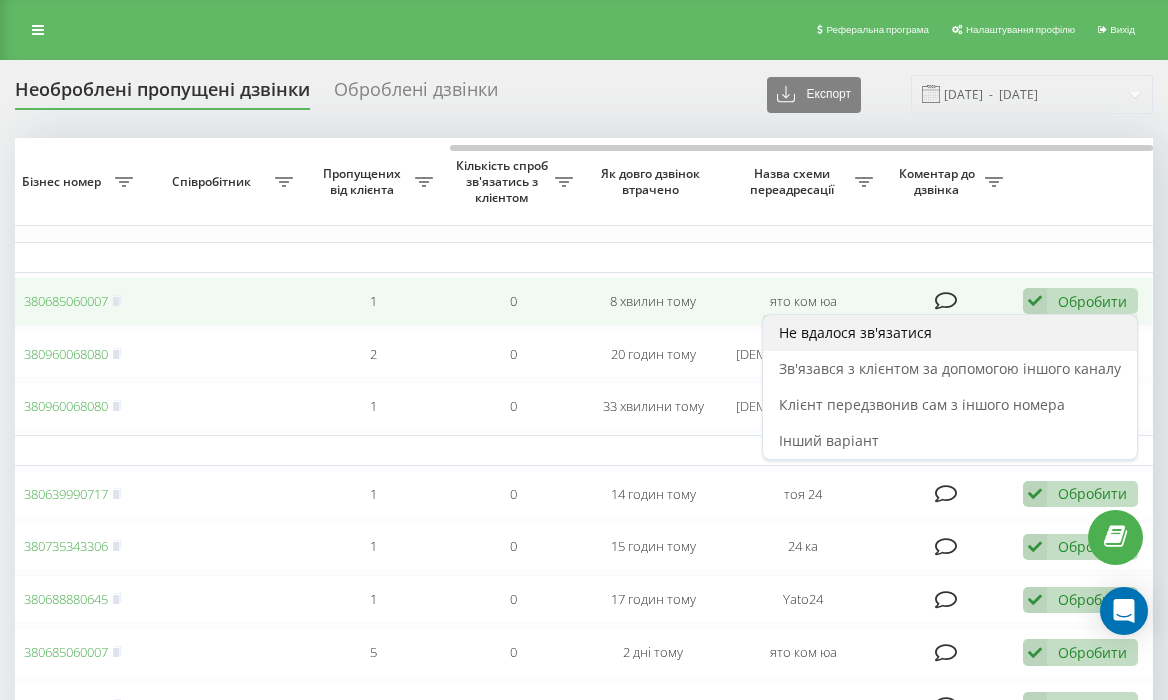 click on "Не вдалося зв'язатися" at bounding box center [855, 332] 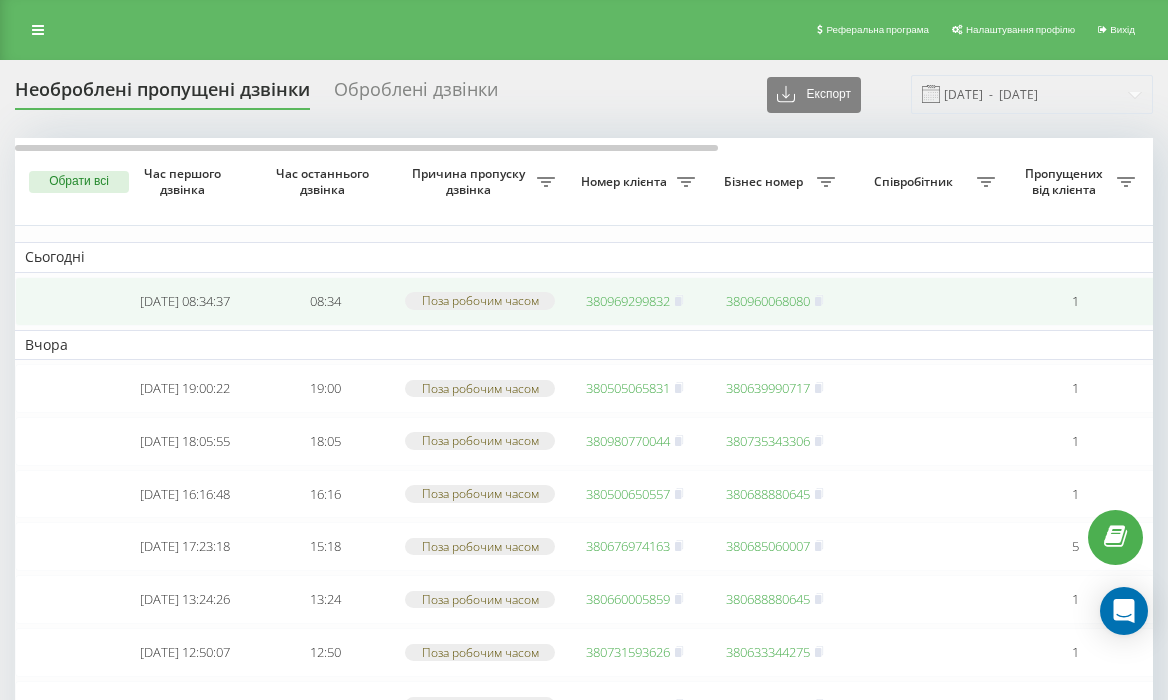 click on "380969299832" at bounding box center (628, 301) 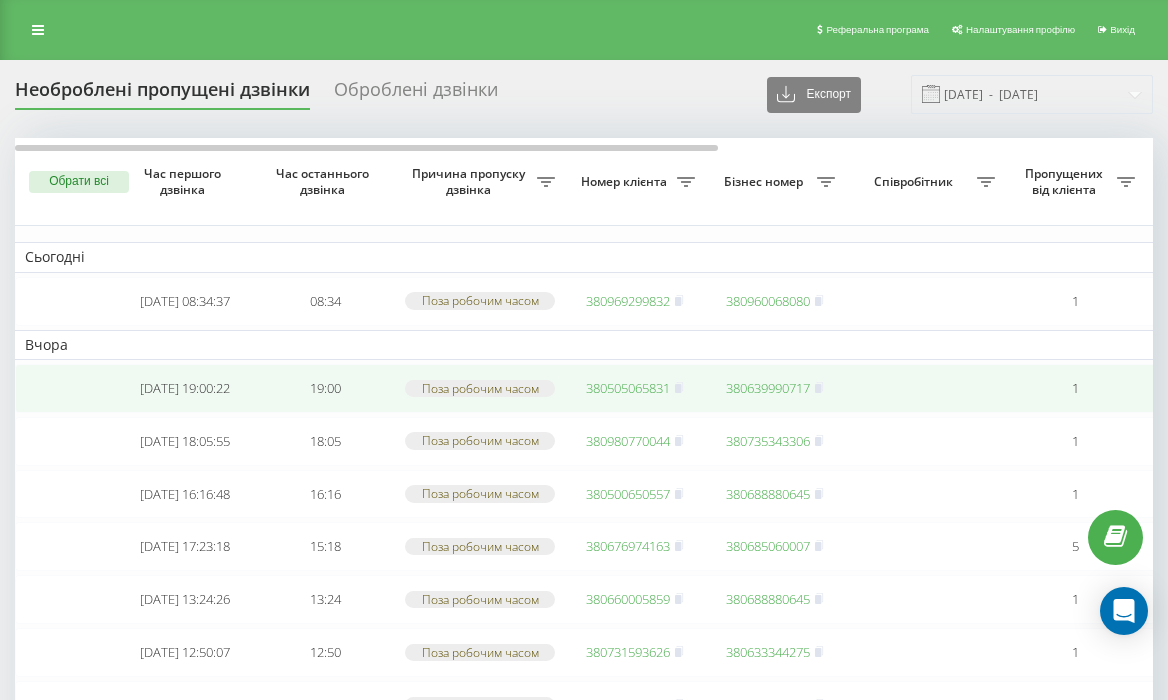 click on "380505065831" at bounding box center [628, 388] 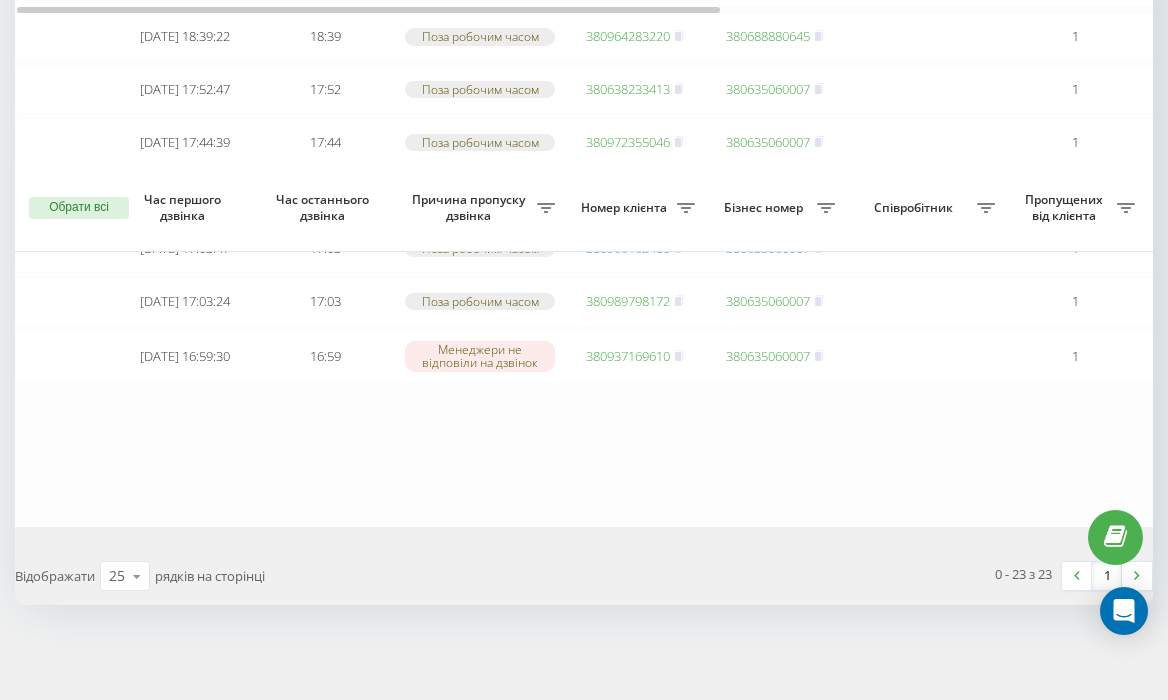 scroll, scrollTop: 1340, scrollLeft: 0, axis: vertical 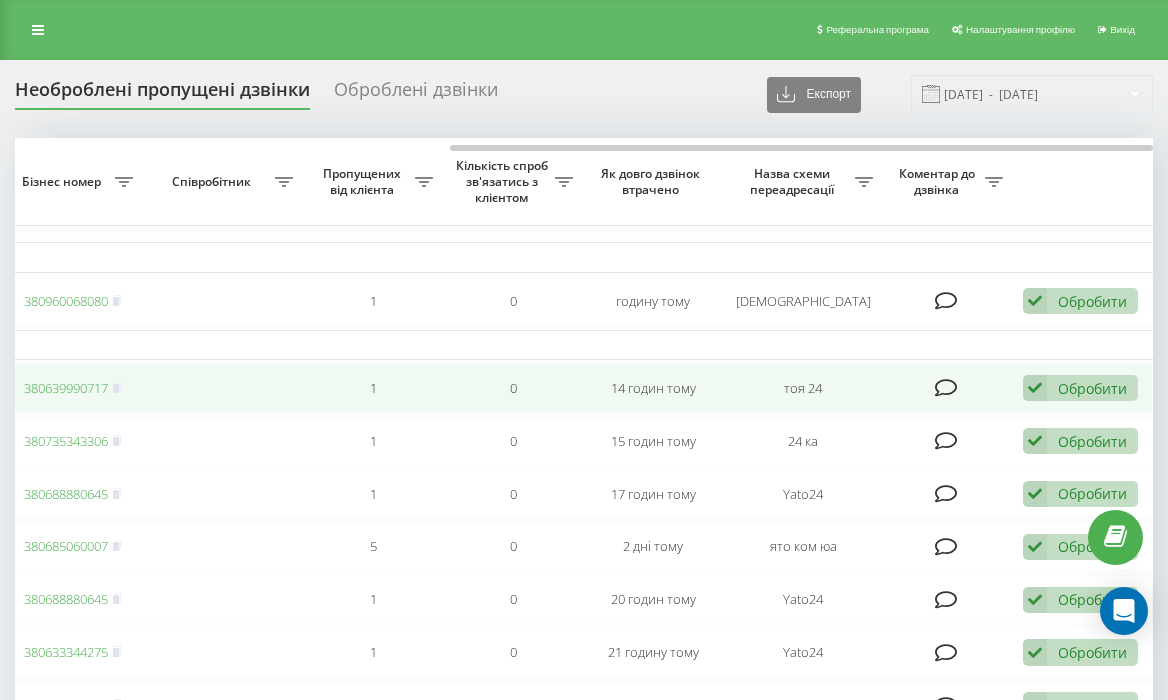 click at bounding box center [1035, 388] 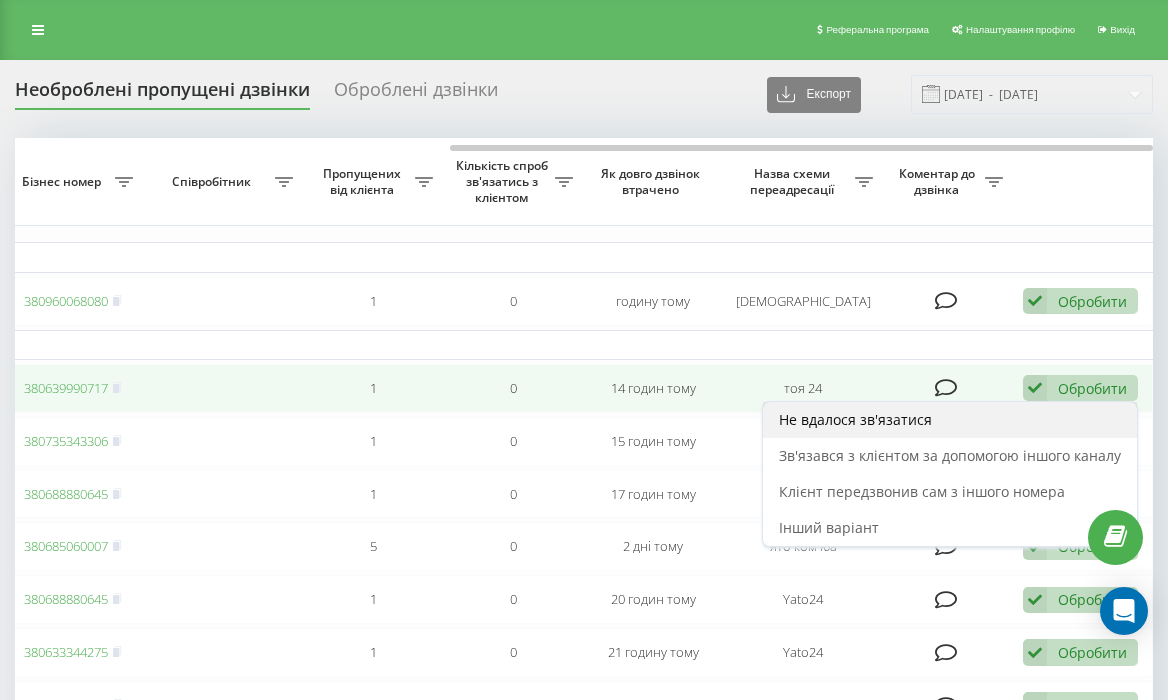 click on "Не вдалося зв'язатися" at bounding box center (950, 420) 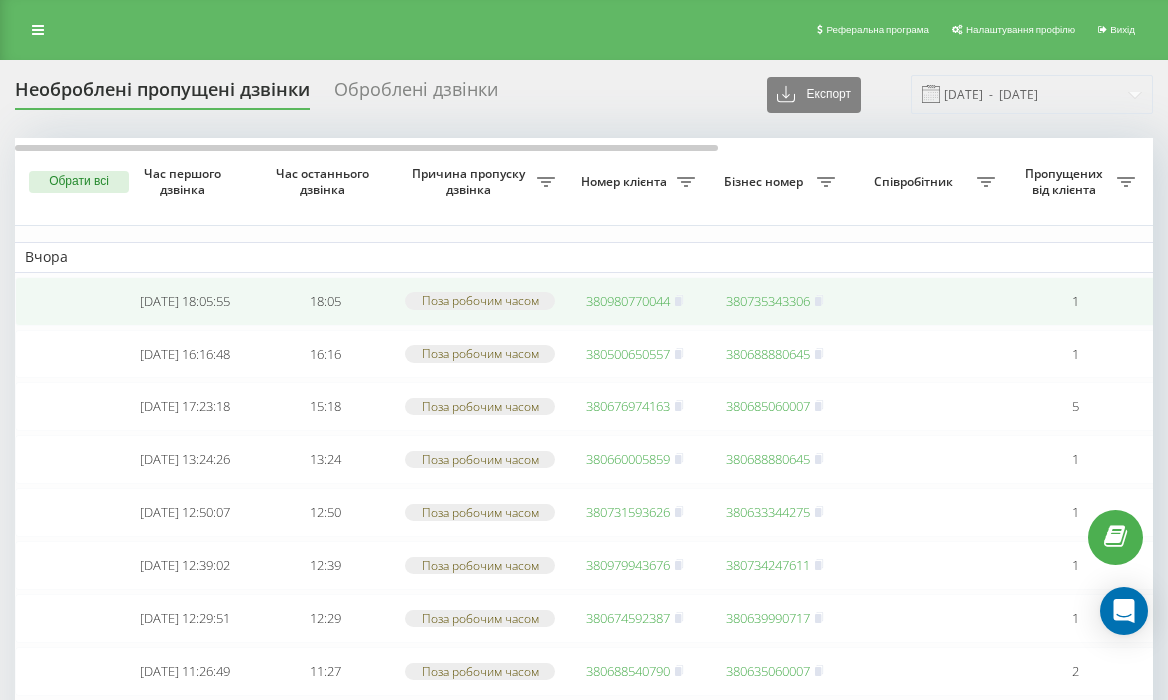 click on "380980770044" at bounding box center (628, 301) 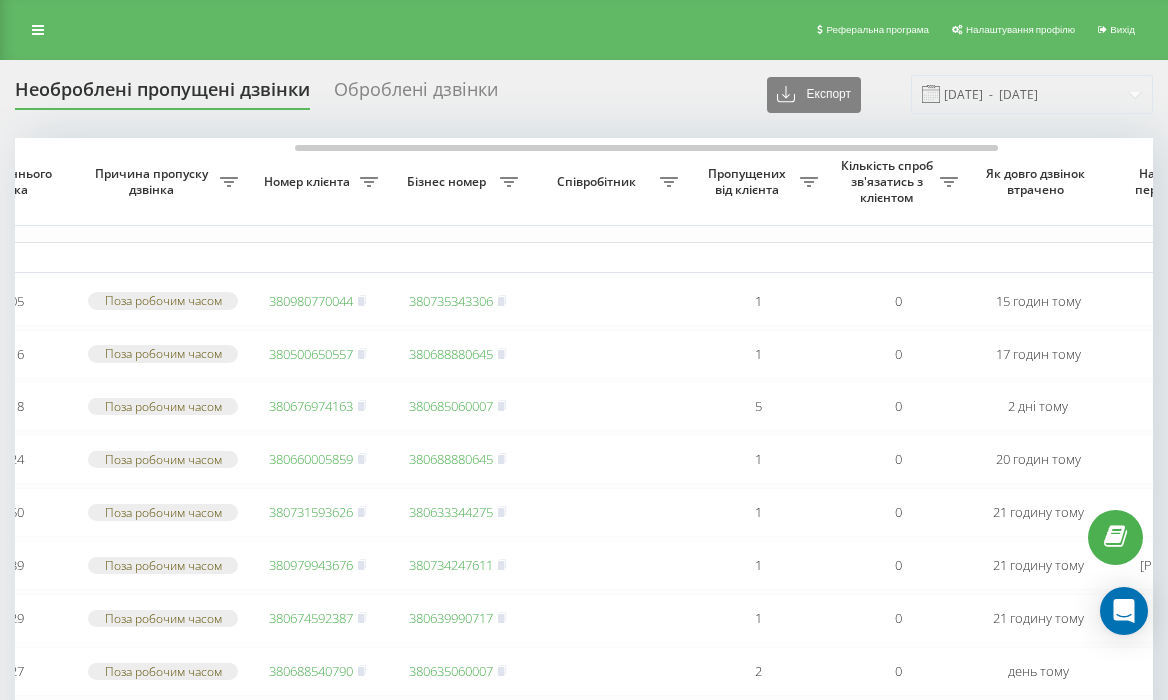 scroll, scrollTop: 0, scrollLeft: 406, axis: horizontal 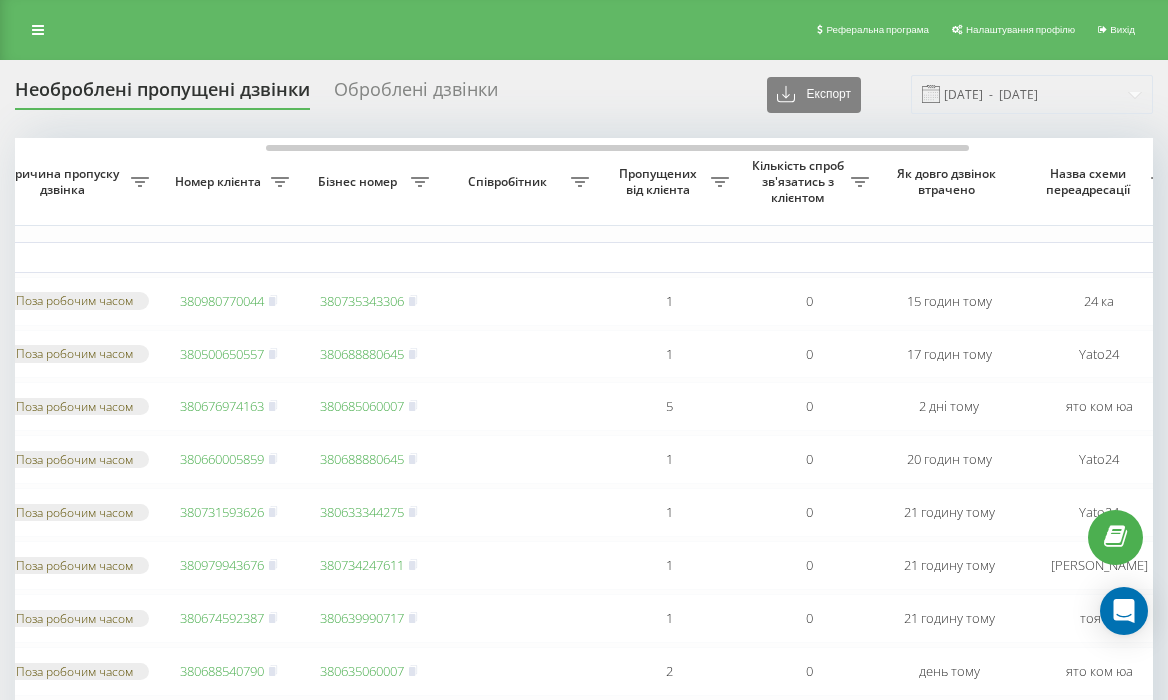 click on "Вчора" at bounding box center [529, 257] 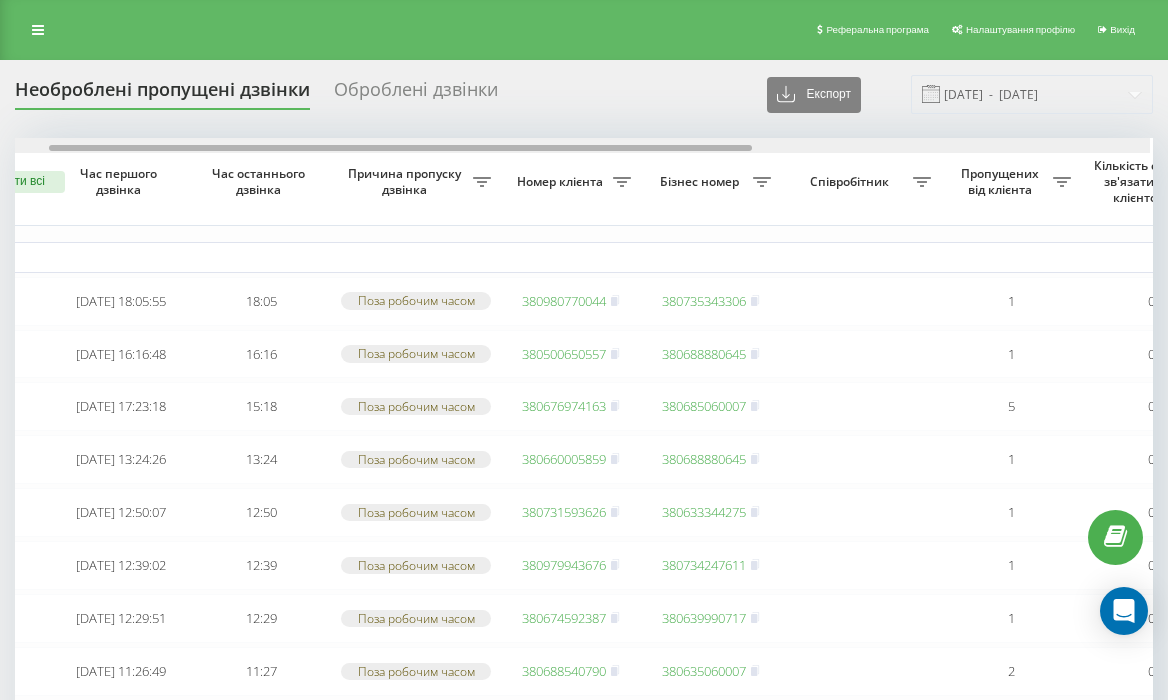 scroll, scrollTop: 0, scrollLeft: 61, axis: horizontal 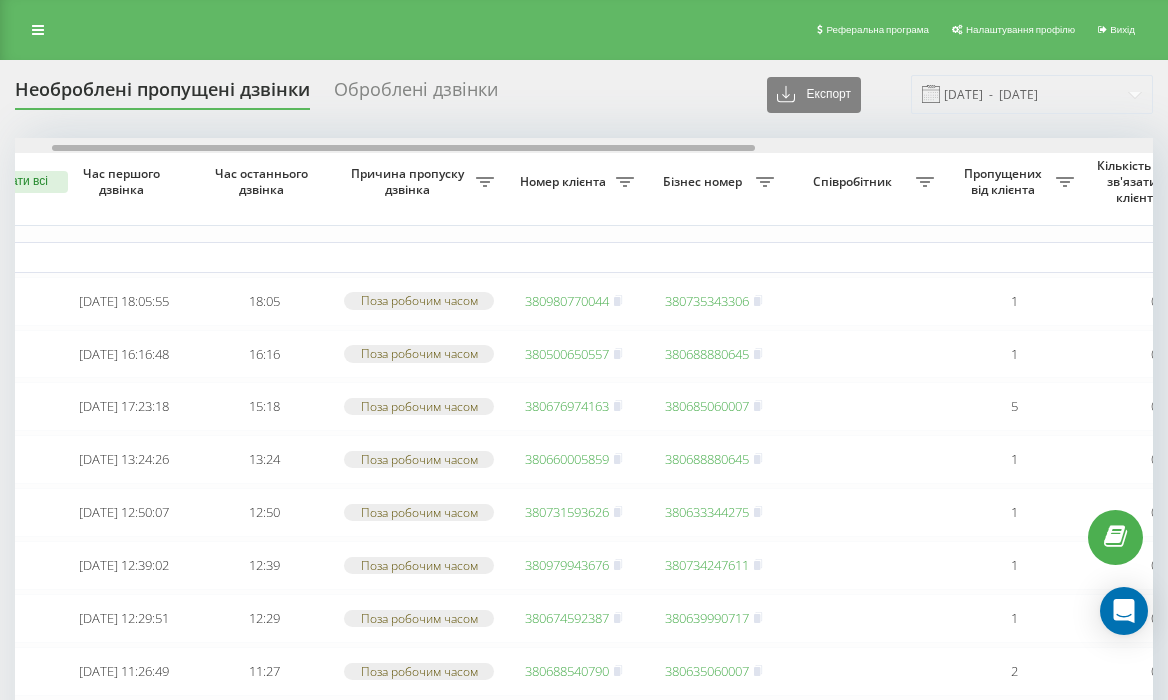 drag, startPoint x: 565, startPoint y: 146, endPoint x: 352, endPoint y: 179, distance: 215.54118 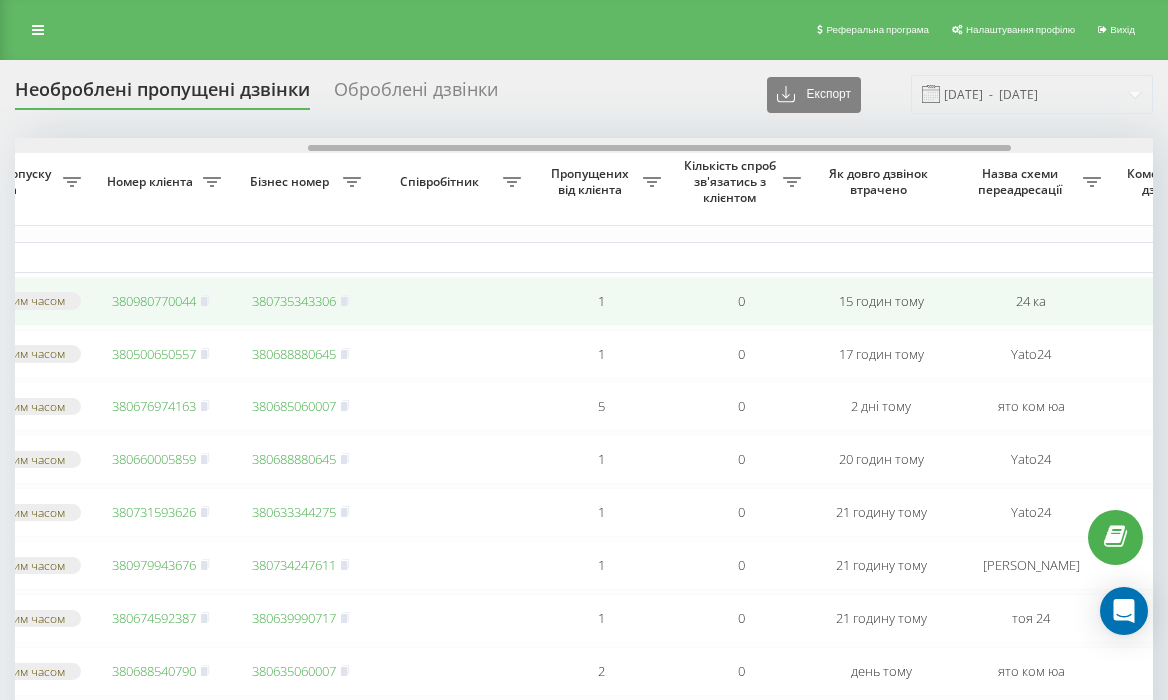 scroll, scrollTop: 0, scrollLeft: 0, axis: both 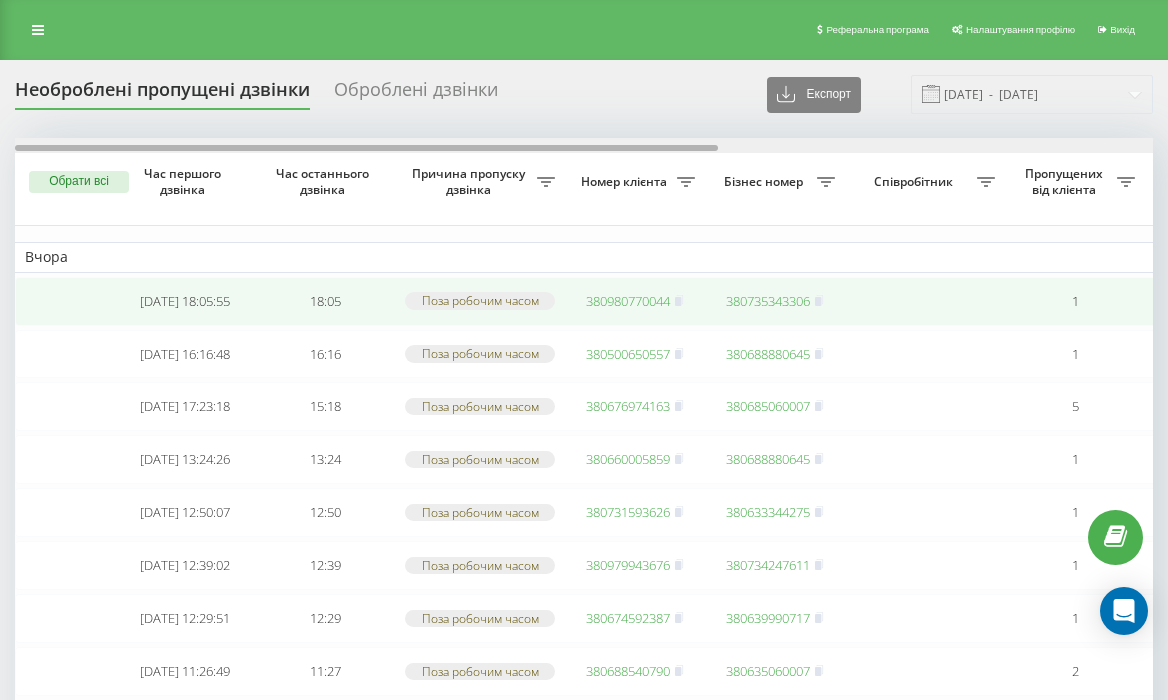drag, startPoint x: 593, startPoint y: 149, endPoint x: 137, endPoint y: 297, distance: 479.41632 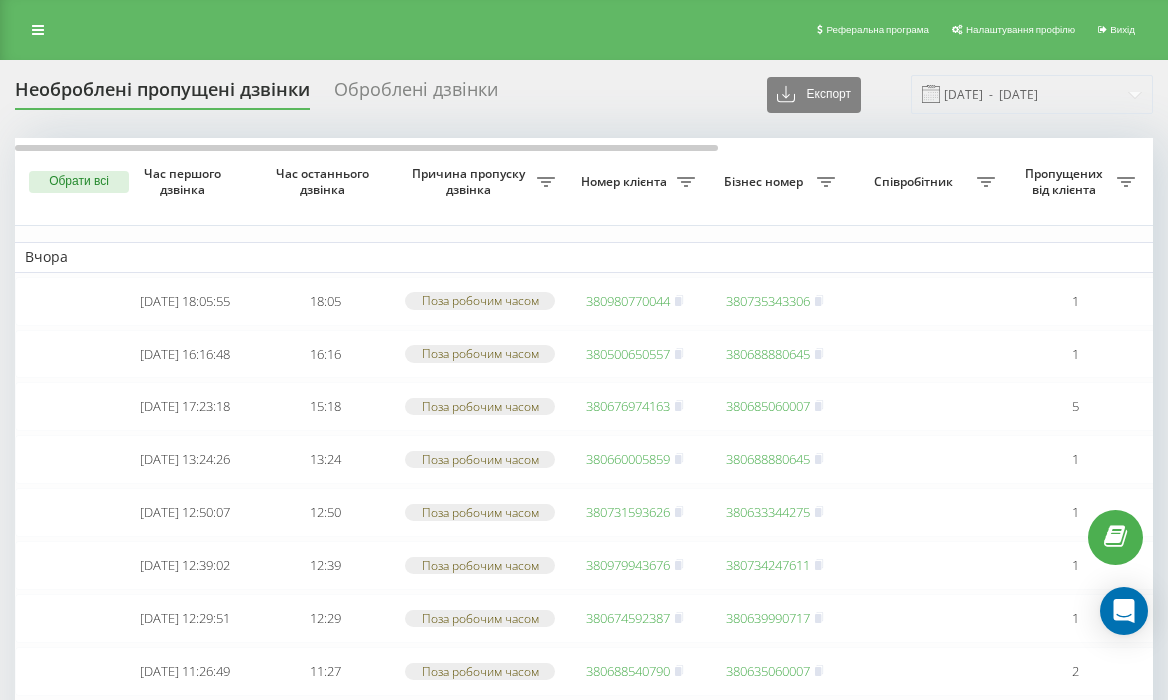 click on "Вчора" at bounding box center [935, 257] 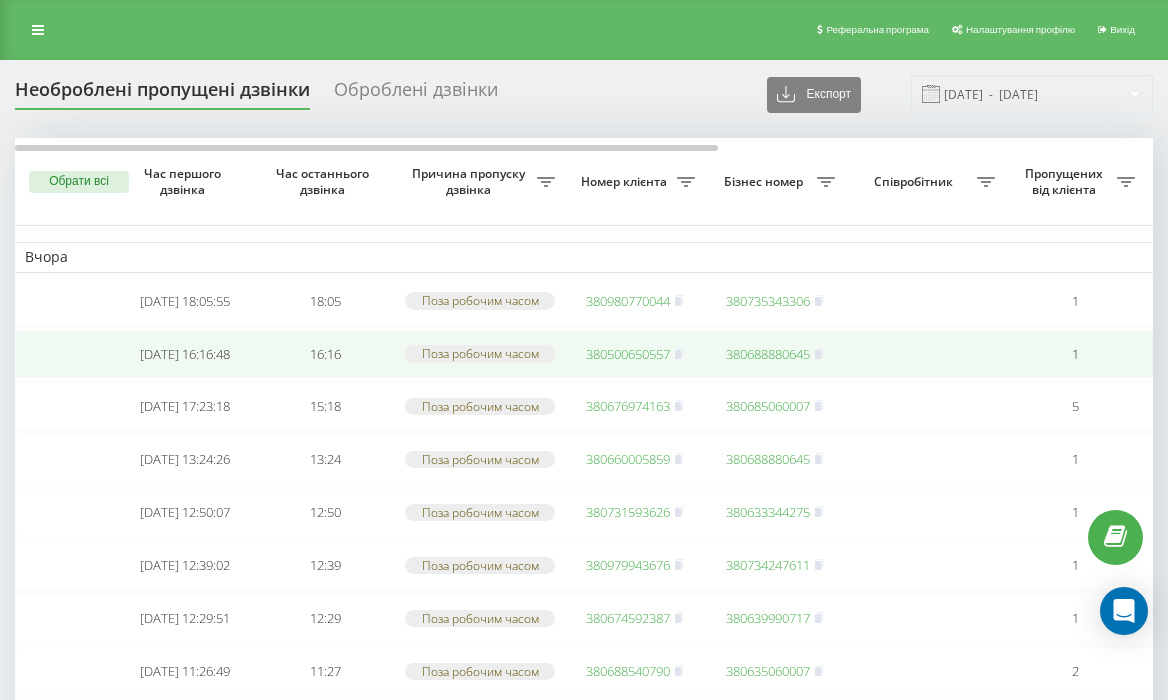 click on "380500650557" at bounding box center [628, 354] 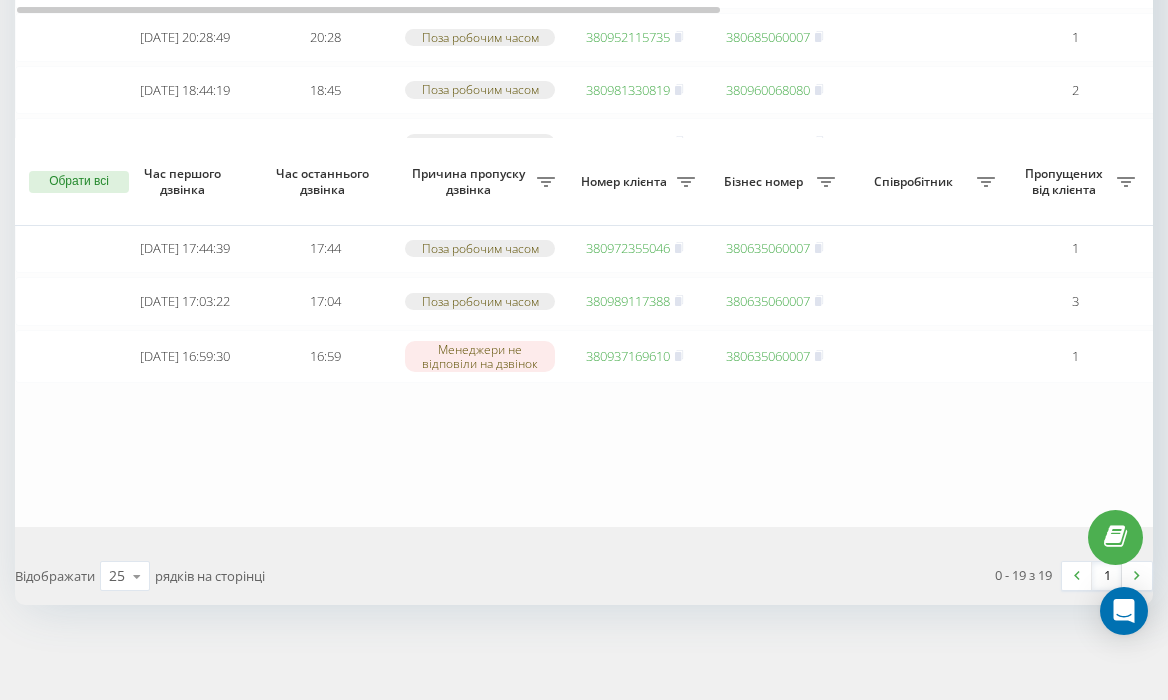 scroll, scrollTop: 925, scrollLeft: 0, axis: vertical 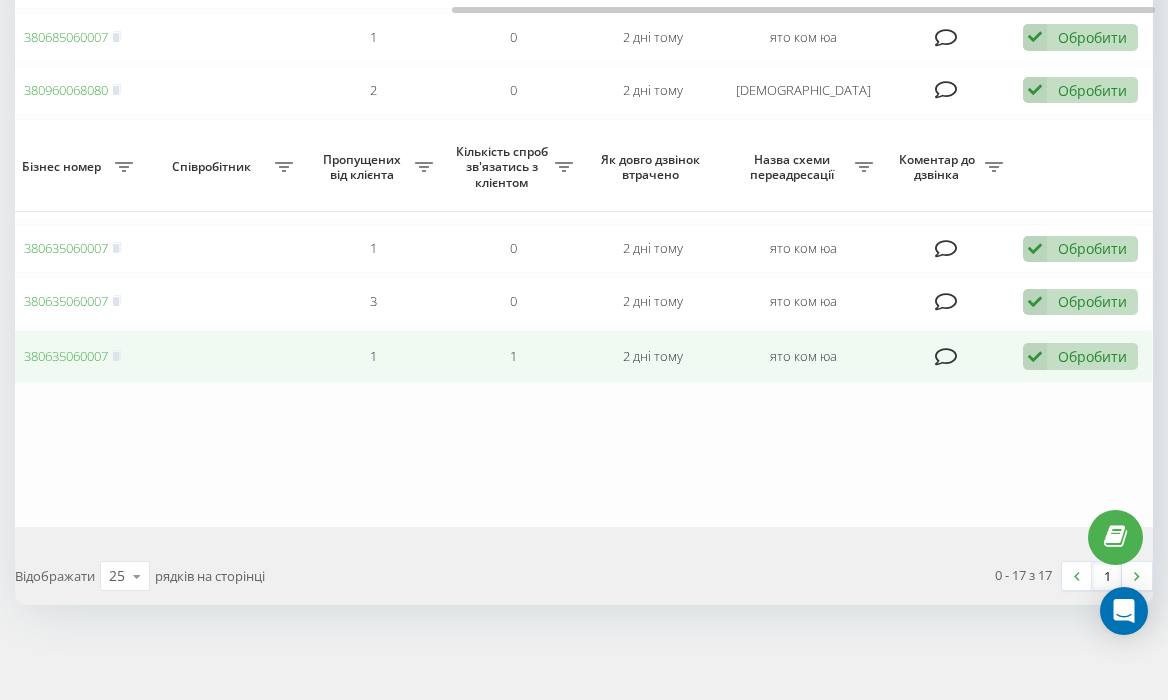 click on "Обробити Не вдалося зв'язатися Зв'язався з клієнтом за допомогою іншого каналу Клієнт передзвонив сам з іншого номера Інший варіант" at bounding box center [1080, 356] 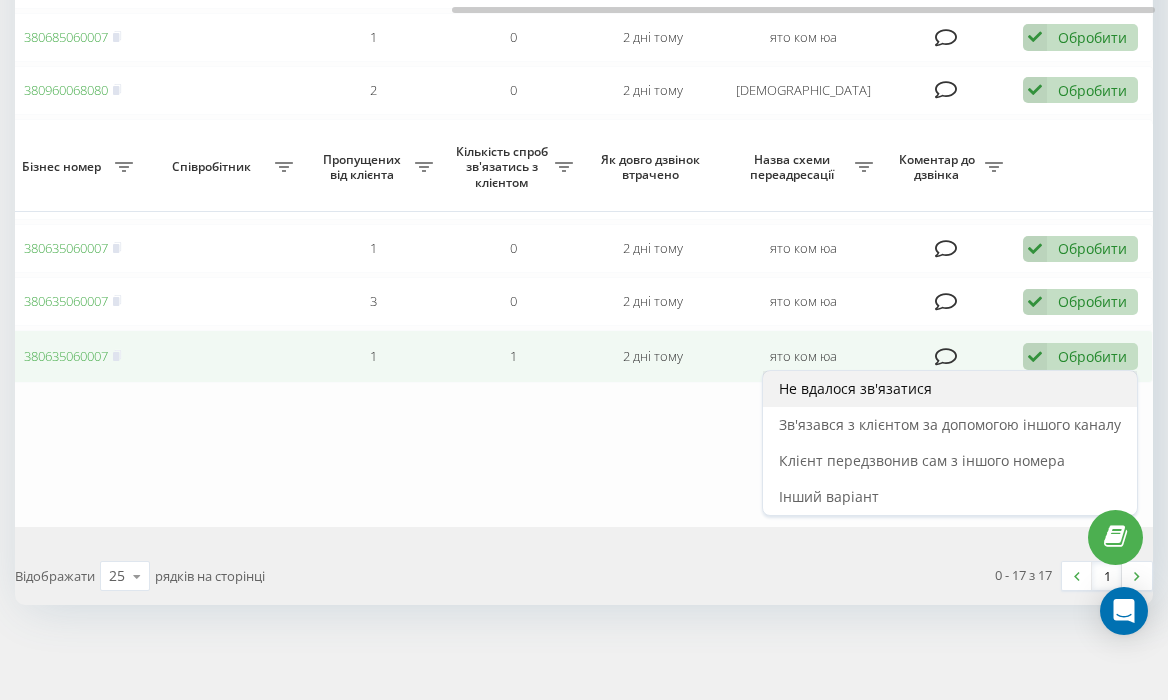 click on "Не вдалося зв'язатися" at bounding box center [950, 389] 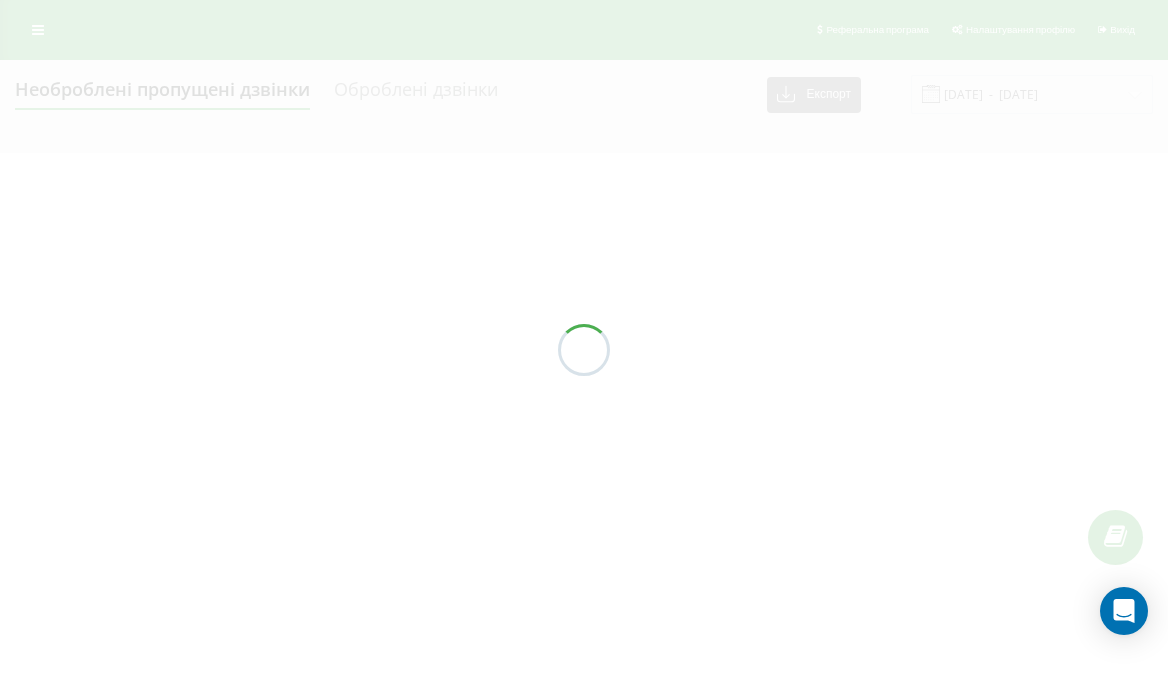 scroll, scrollTop: 0, scrollLeft: 0, axis: both 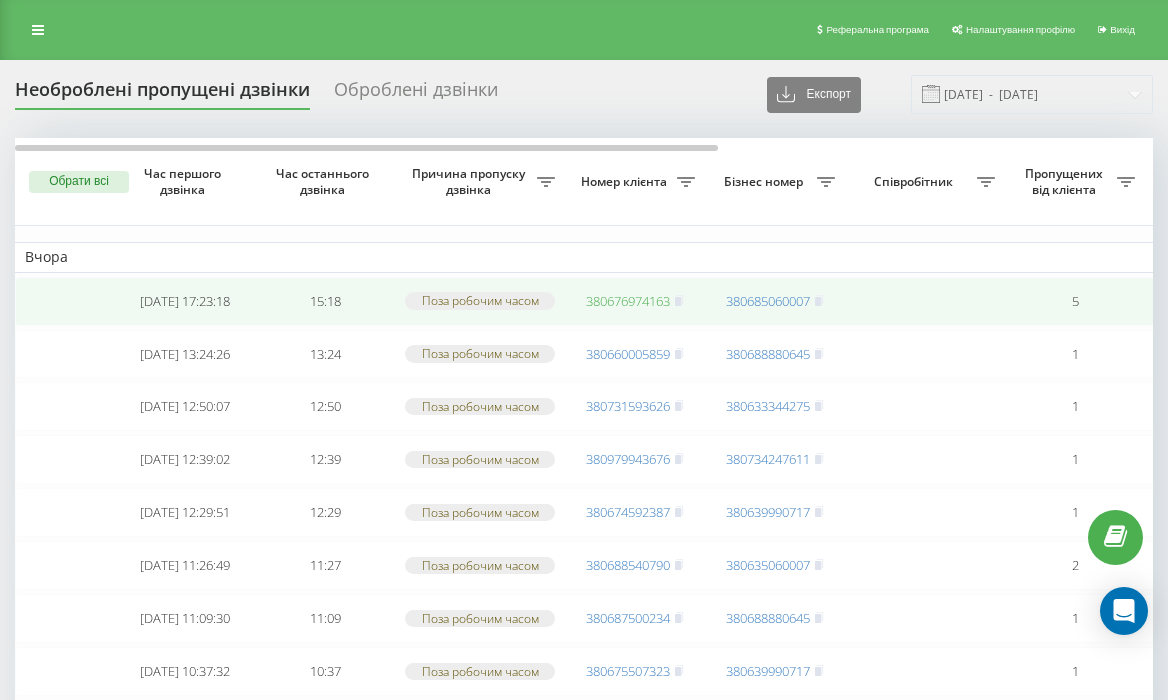 click on "380676974163" at bounding box center (628, 301) 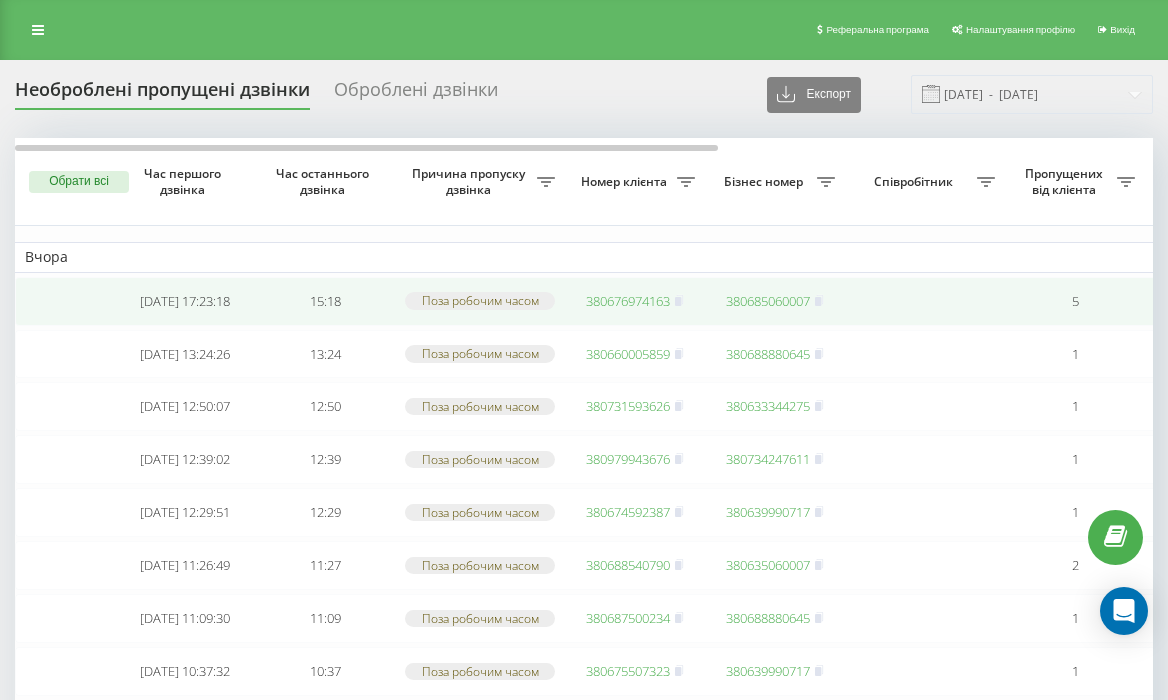 click on "380676974163" at bounding box center [628, 301] 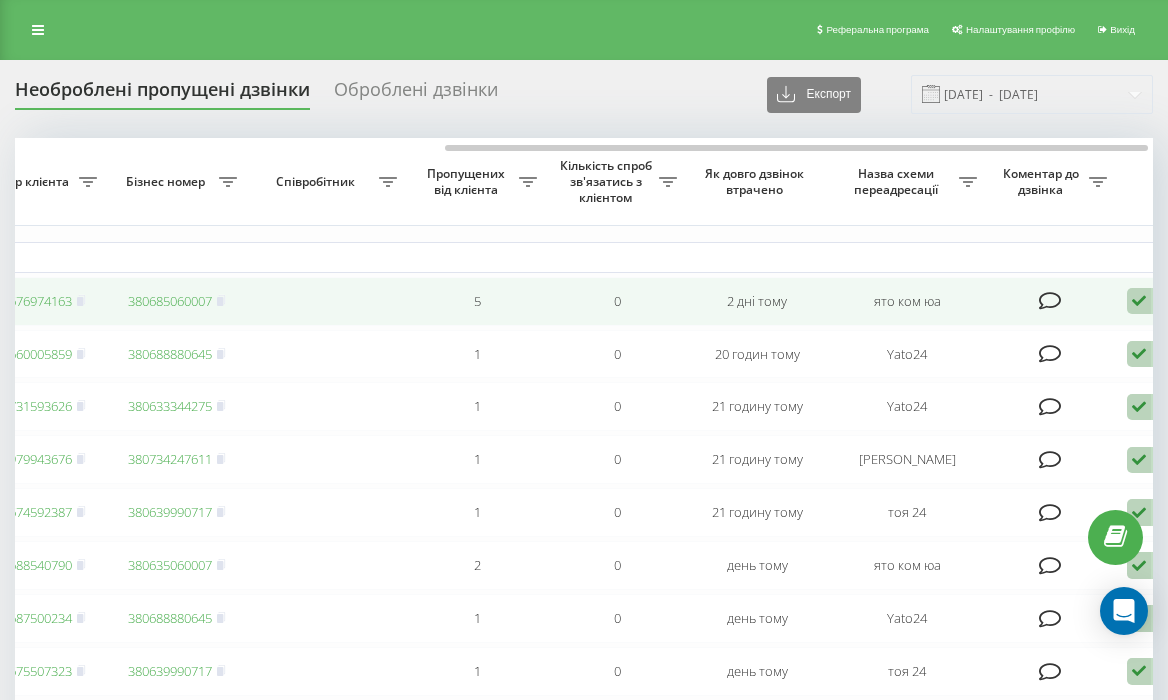 scroll, scrollTop: 0, scrollLeft: 702, axis: horizontal 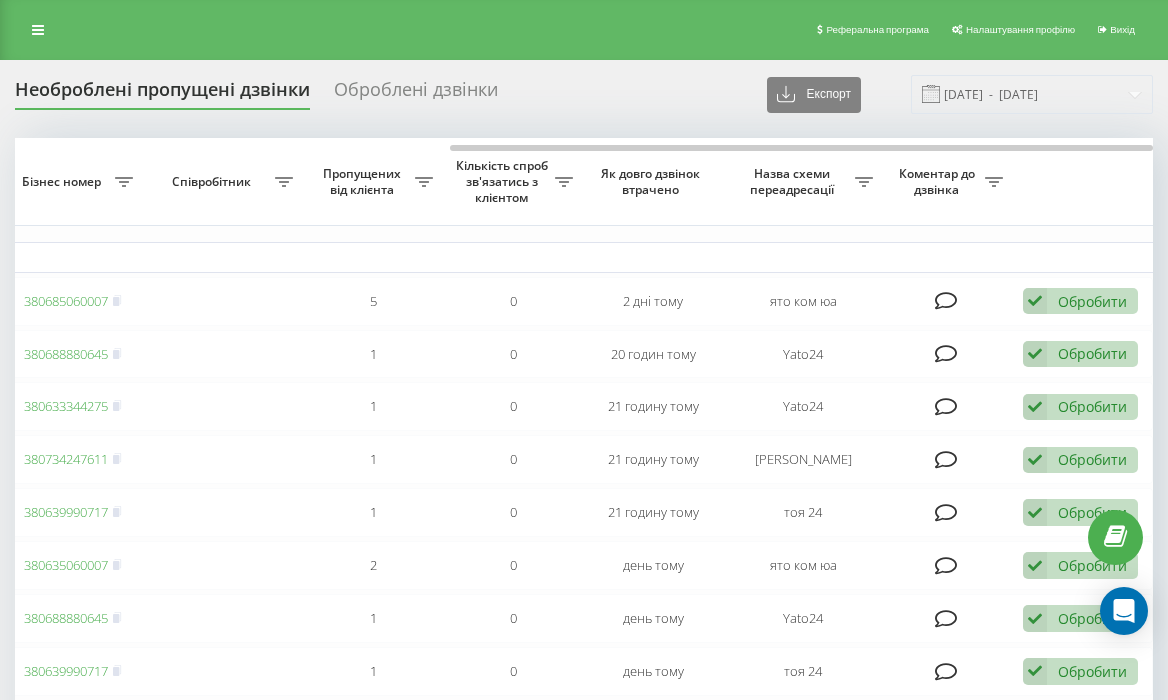 click on "Вчора" at bounding box center [233, 257] 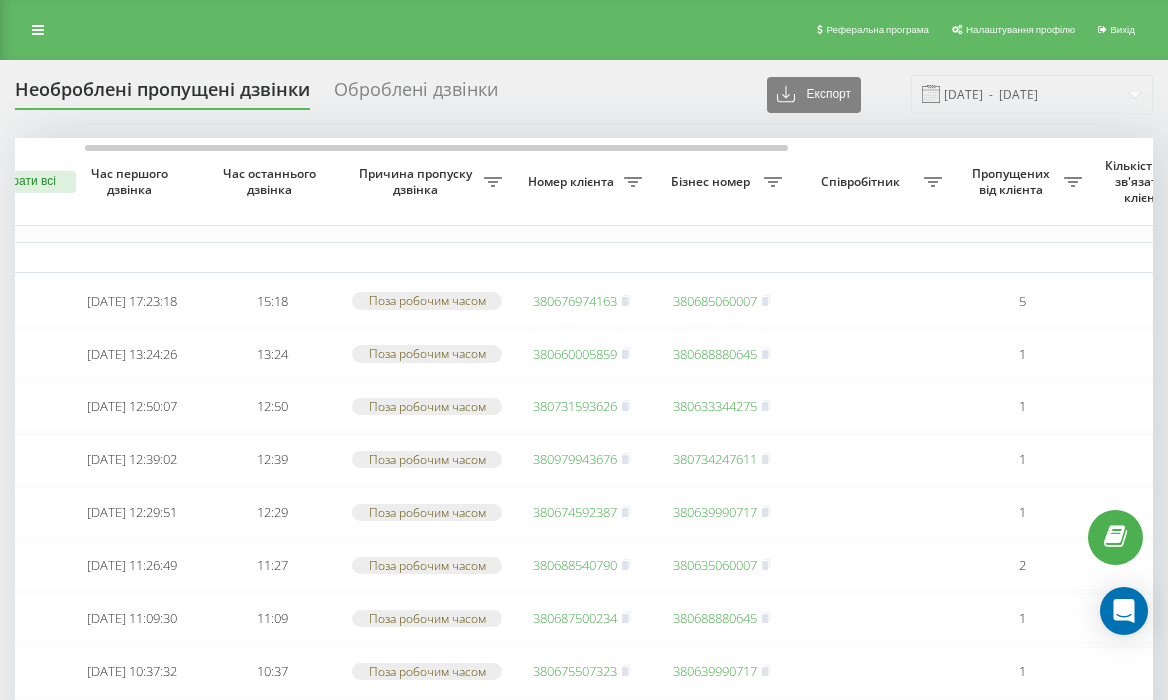 scroll, scrollTop: 0, scrollLeft: 0, axis: both 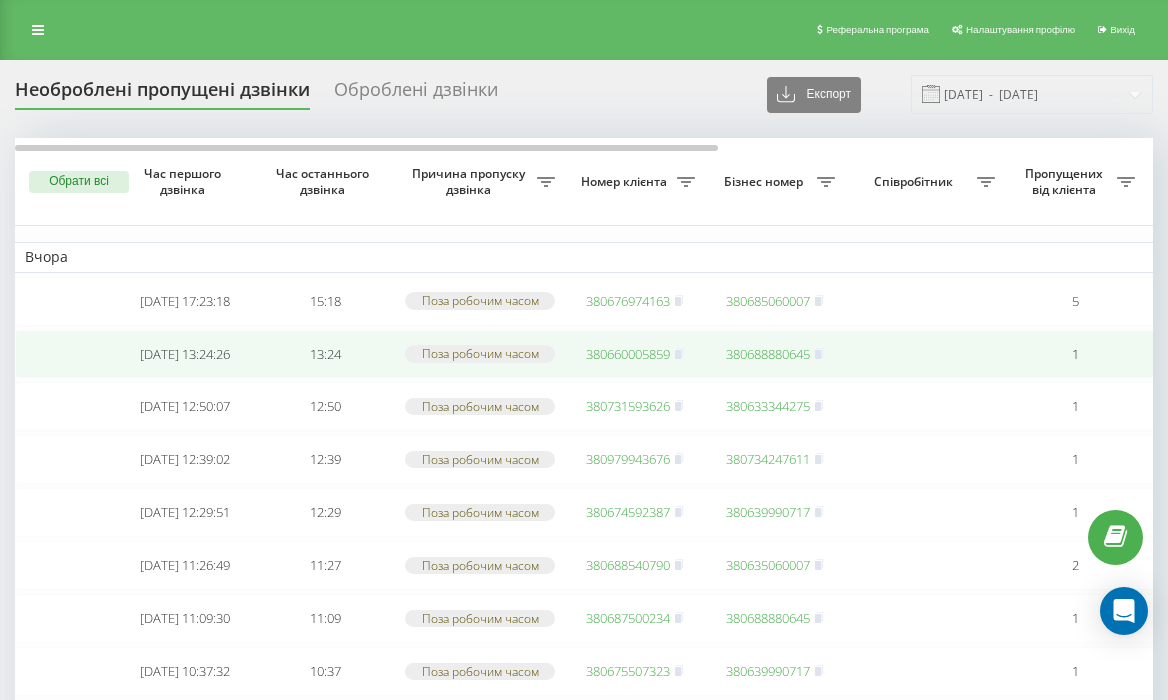 click on "380660005859" at bounding box center (628, 354) 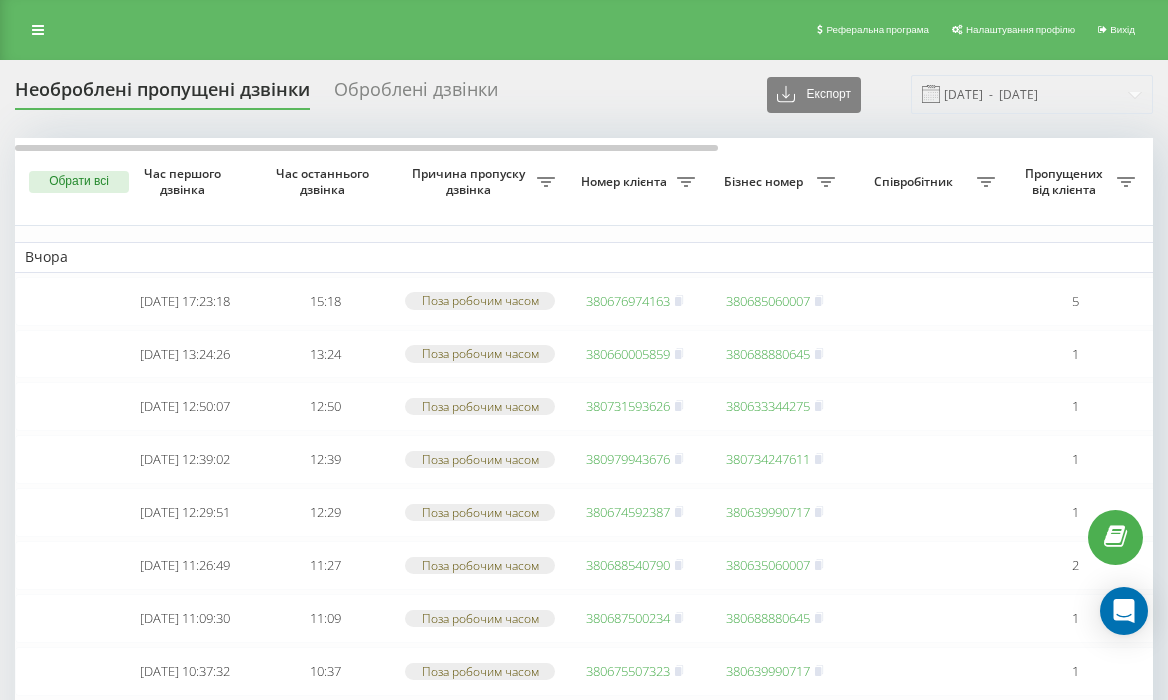 click on "Вчора 2025-07-19 17:23:18 15:18 Поза робочим часом 380676974163 380685060007 5 0 2 дні тому ято ком юа Обробити Не вдалося зв'язатися Зв'язався з клієнтом за допомогою іншого каналу Клієнт передзвонив сам з іншого номера Інший варіант 2025-07-20 13:24:26 13:24 Поза робочим часом 380660005859 380688880645 1 0 20 годин тому Yato24 Обробити Не вдалося зв'язатися Зв'язався з клієнтом за допомогою іншого каналу Клієнт передзвонив сам з іншого номера Інший варіант 2025-07-20 12:50:07 12:50 Поза робочим часом 380731593626 380633344275 1 0 21 годину тому Yato24 Обробити Не вдалося зв'язатися Зв'язався з клієнтом за допомогою іншого каналу 12:39 1 0" at bounding box center (935, 717) 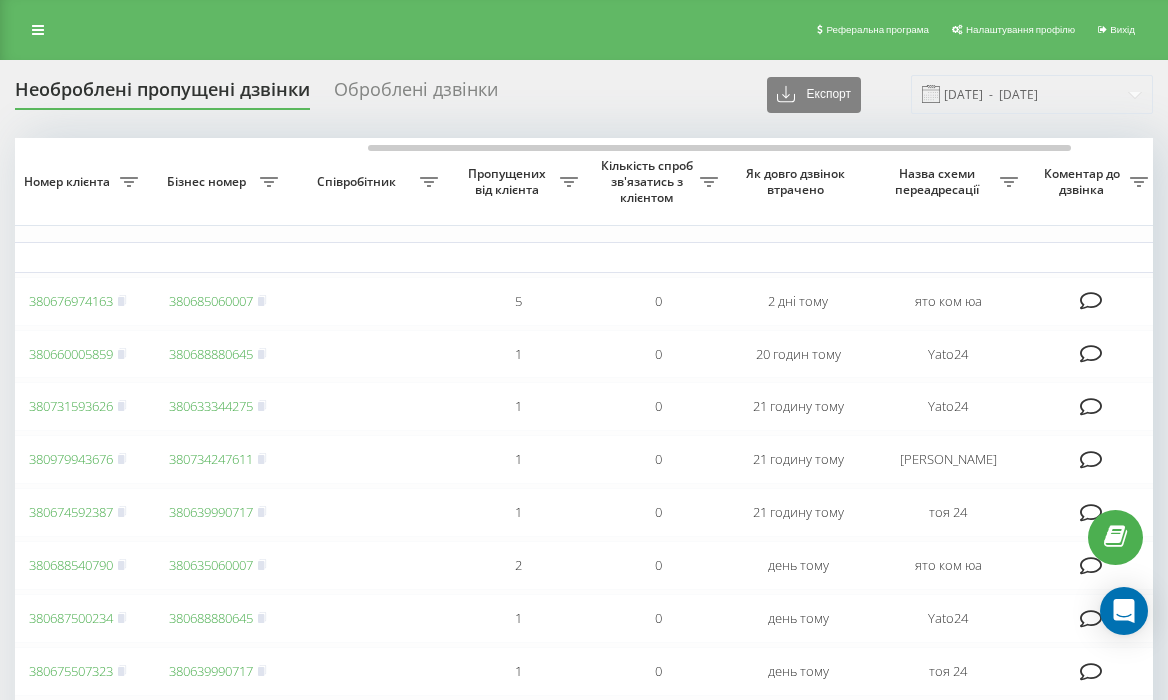 scroll, scrollTop: 0, scrollLeft: 582, axis: horizontal 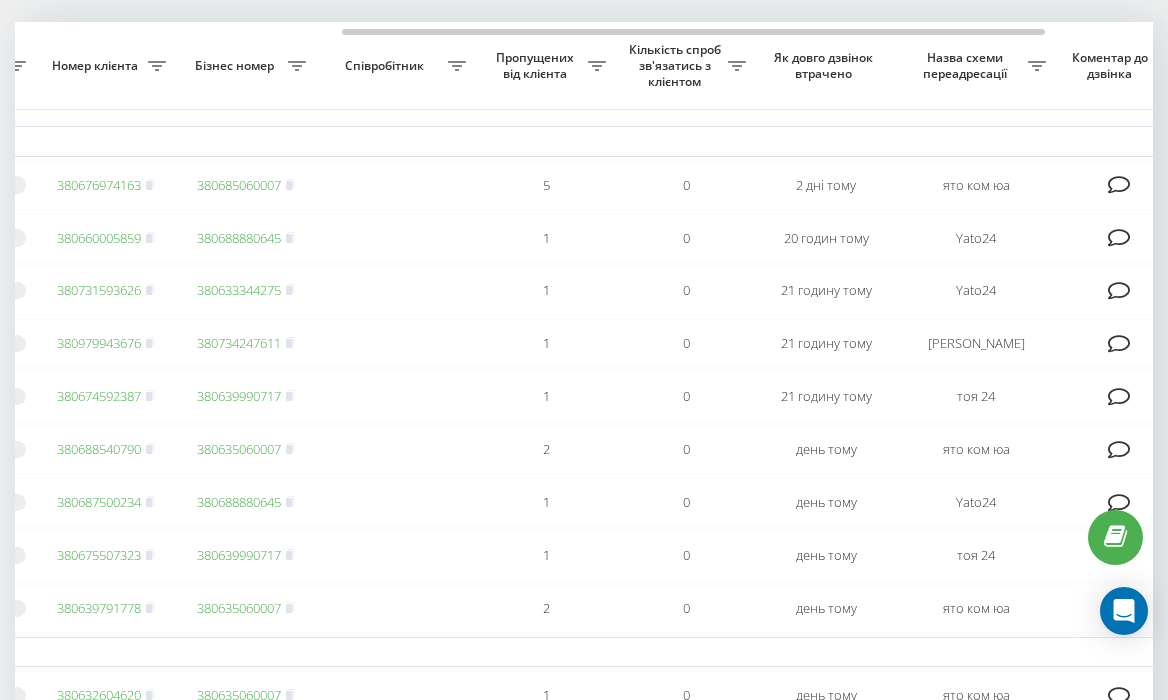 click on "Вчора 2025-07-19 17:23:18 15:18 Поза робочим часом 380676974163 380685060007 5 0 2 дні тому ято ком юа Обробити Не вдалося зв'язатися Зв'язався з клієнтом за допомогою іншого каналу Клієнт передзвонив сам з іншого номера Інший варіант 2025-07-20 13:24:26 13:24 Поза робочим часом 380660005859 380688880645 1 0 20 годин тому Yato24 Обробити Не вдалося зв'язатися Зв'язався з клієнтом за допомогою іншого каналу Клієнт передзвонив сам з іншого номера Інший варіант 2025-07-20 12:50:07 12:50 Поза робочим часом 380731593626 380633344275 1 0 21 годину тому Yato24 Обробити Не вдалося зв'язатися Зв'язався з клієнтом за допомогою іншого каналу 12:39 1 0" at bounding box center (406, 601) 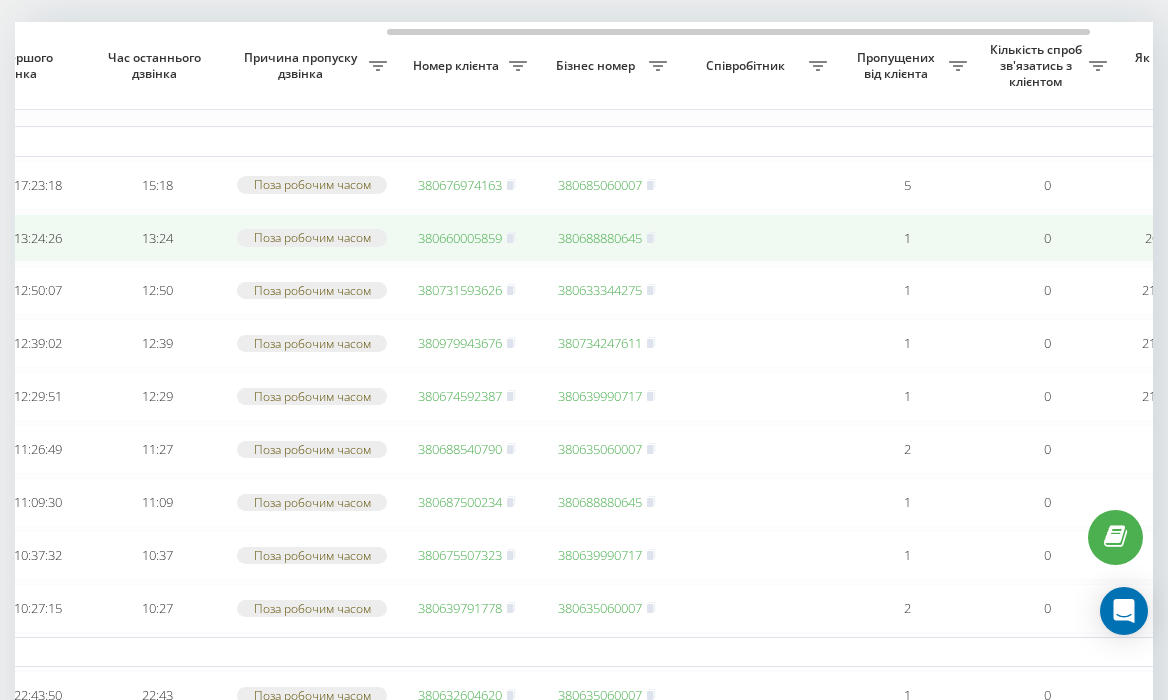 scroll, scrollTop: 0, scrollLeft: 0, axis: both 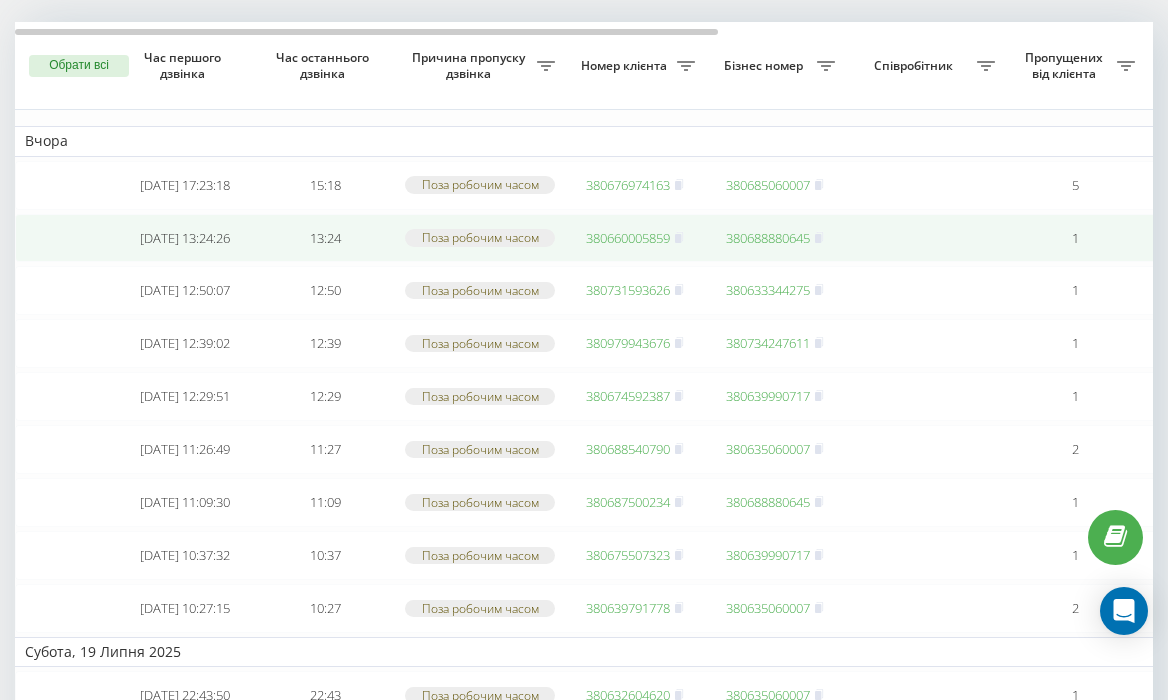 click on "380660005859" at bounding box center [628, 238] 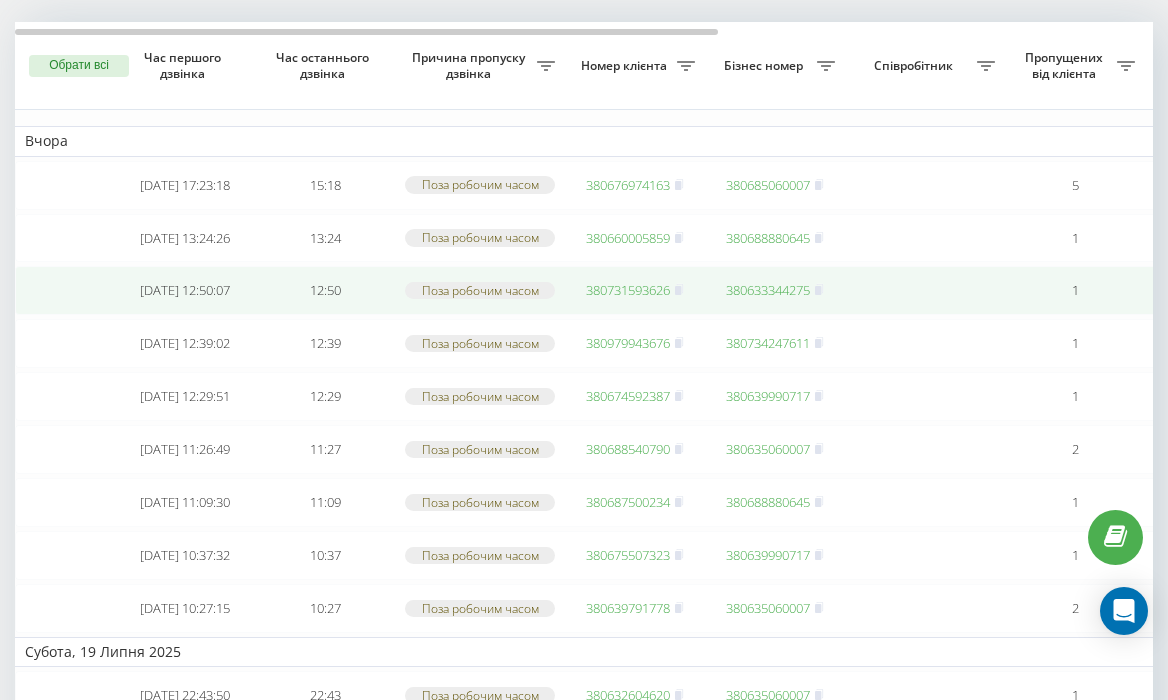 click on "380731593626" at bounding box center (628, 290) 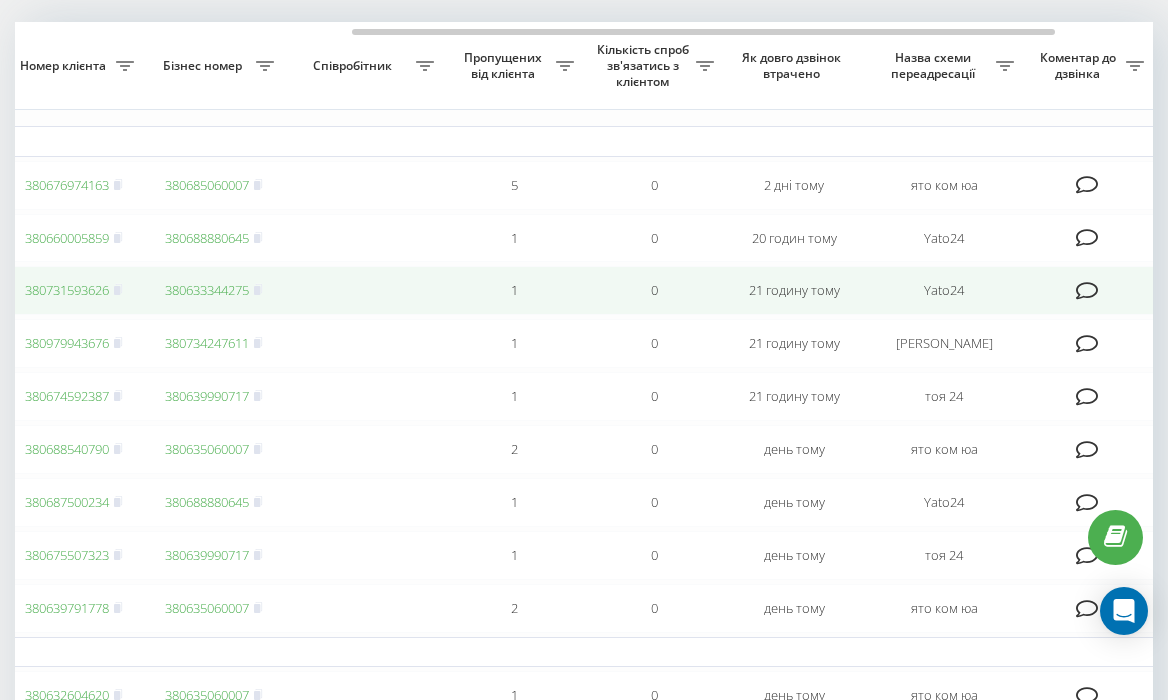 scroll, scrollTop: 0, scrollLeft: 543, axis: horizontal 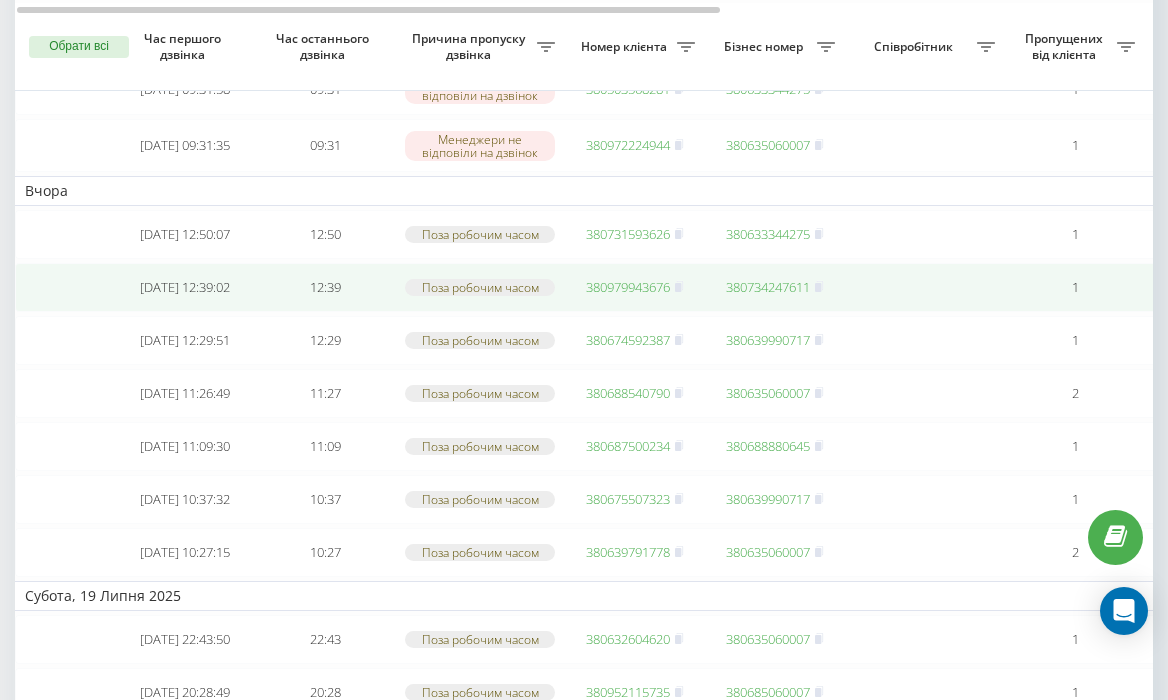 click on "380979943676" at bounding box center [628, 287] 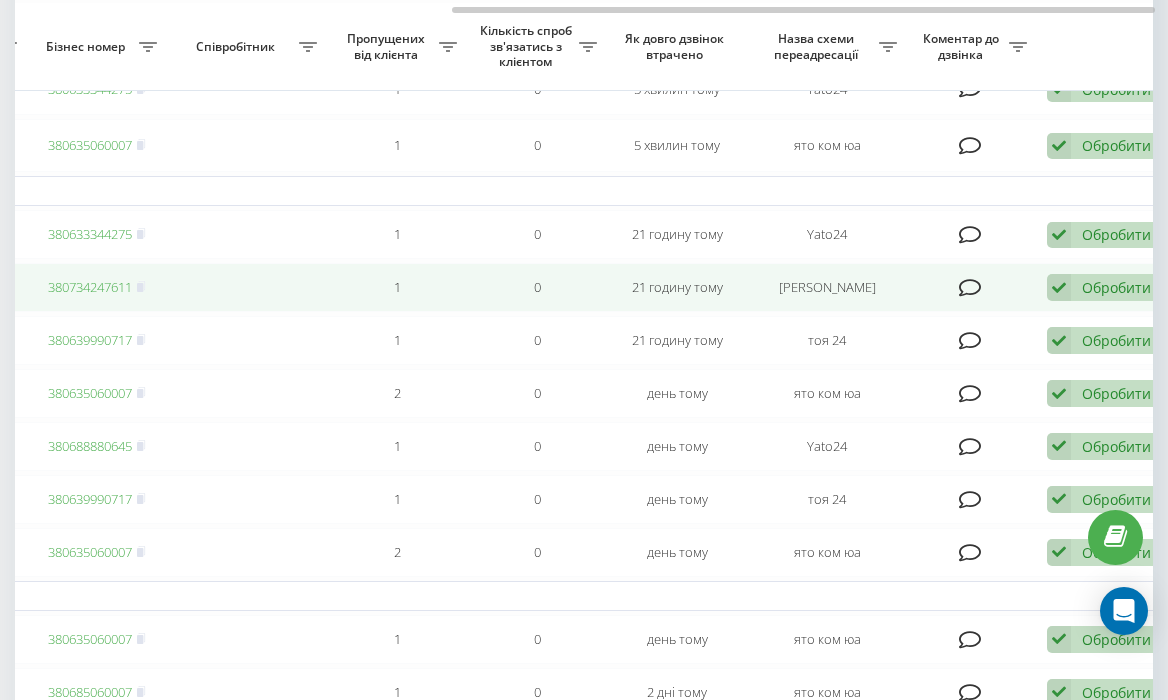 scroll, scrollTop: 0, scrollLeft: 702, axis: horizontal 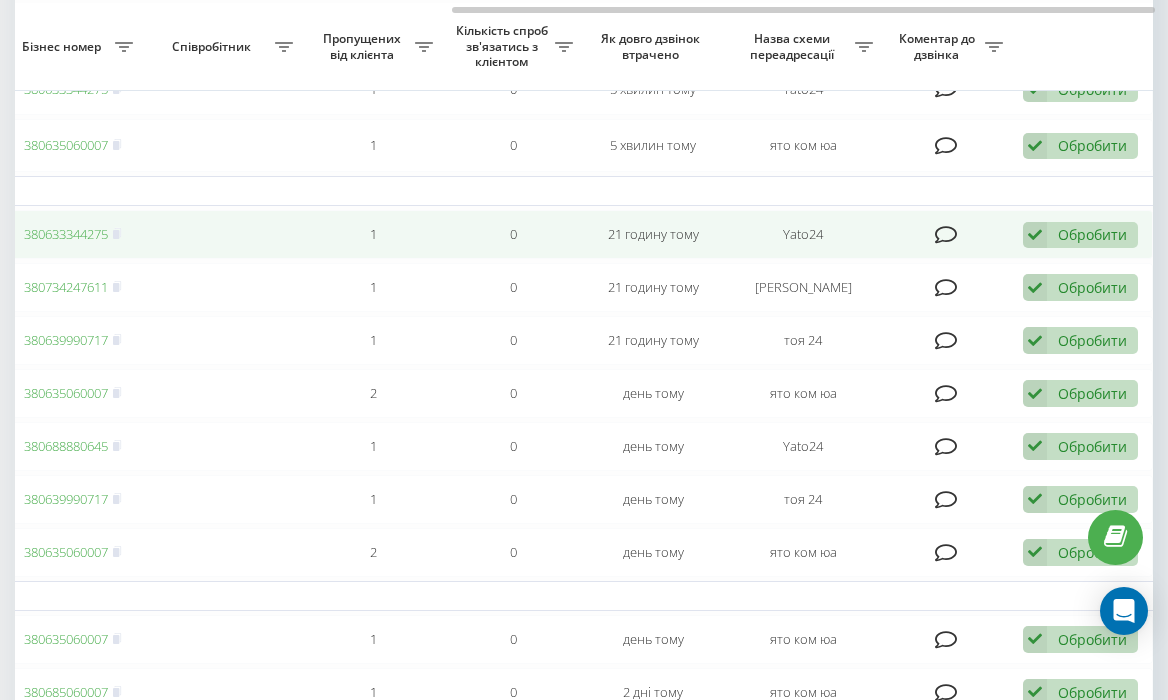 click on "Обробити" at bounding box center (1092, 234) 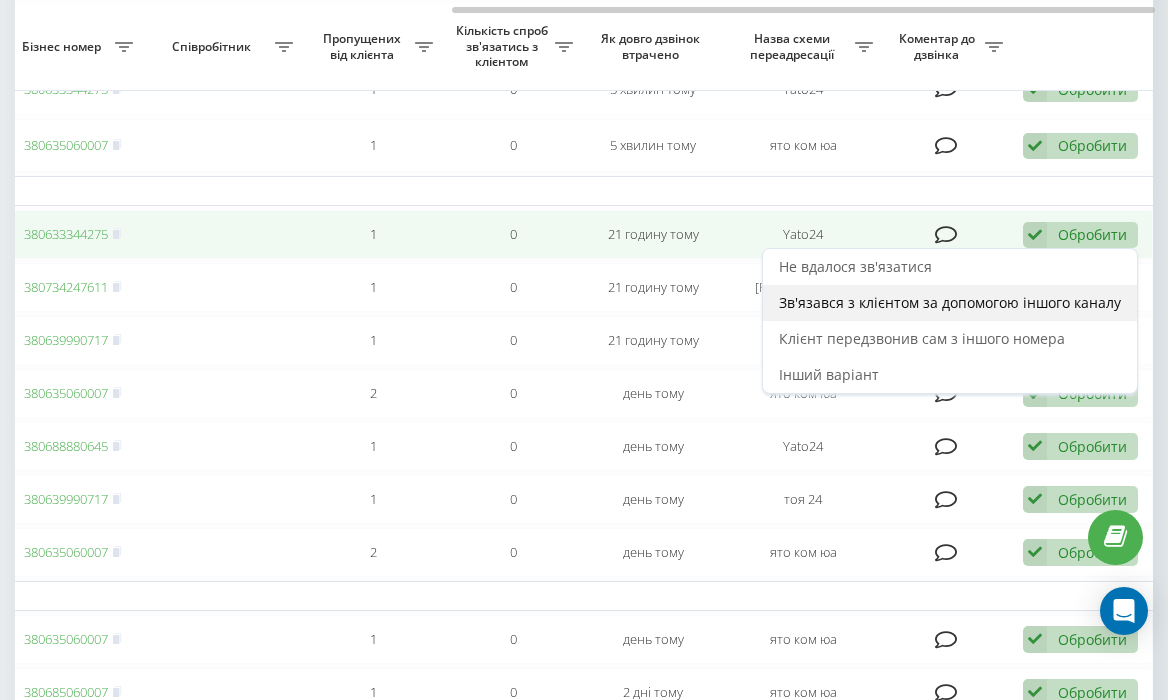 click on "Зв'язався з клієнтом за допомогою іншого каналу" at bounding box center (950, 302) 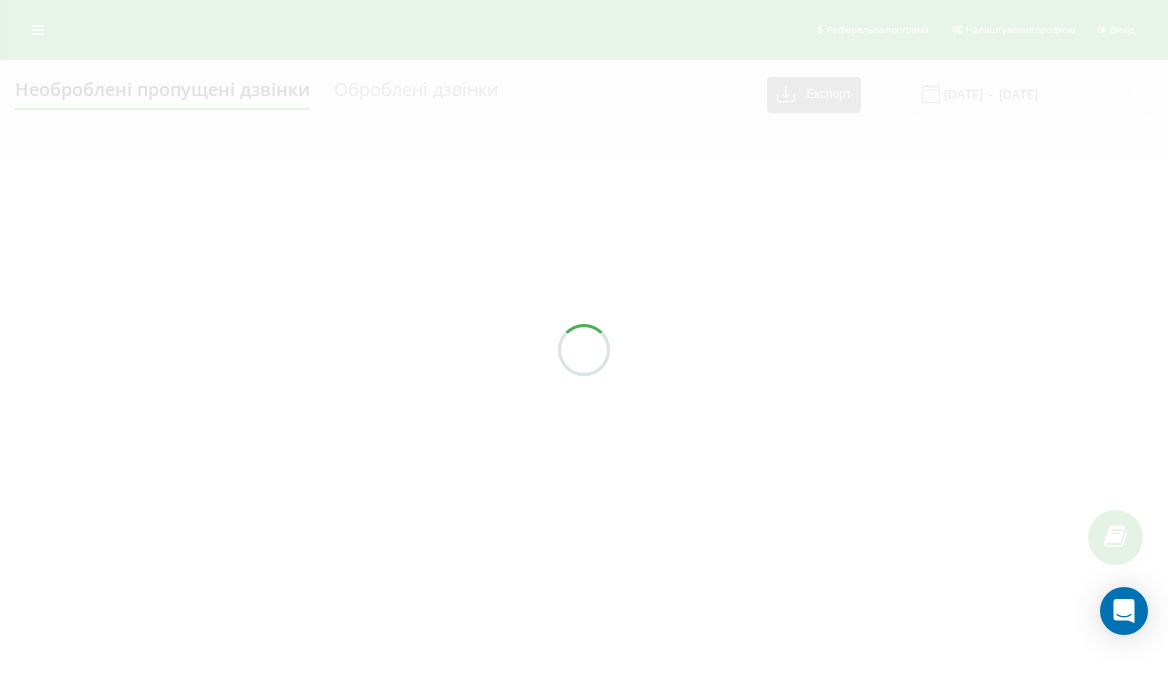 scroll, scrollTop: 0, scrollLeft: 0, axis: both 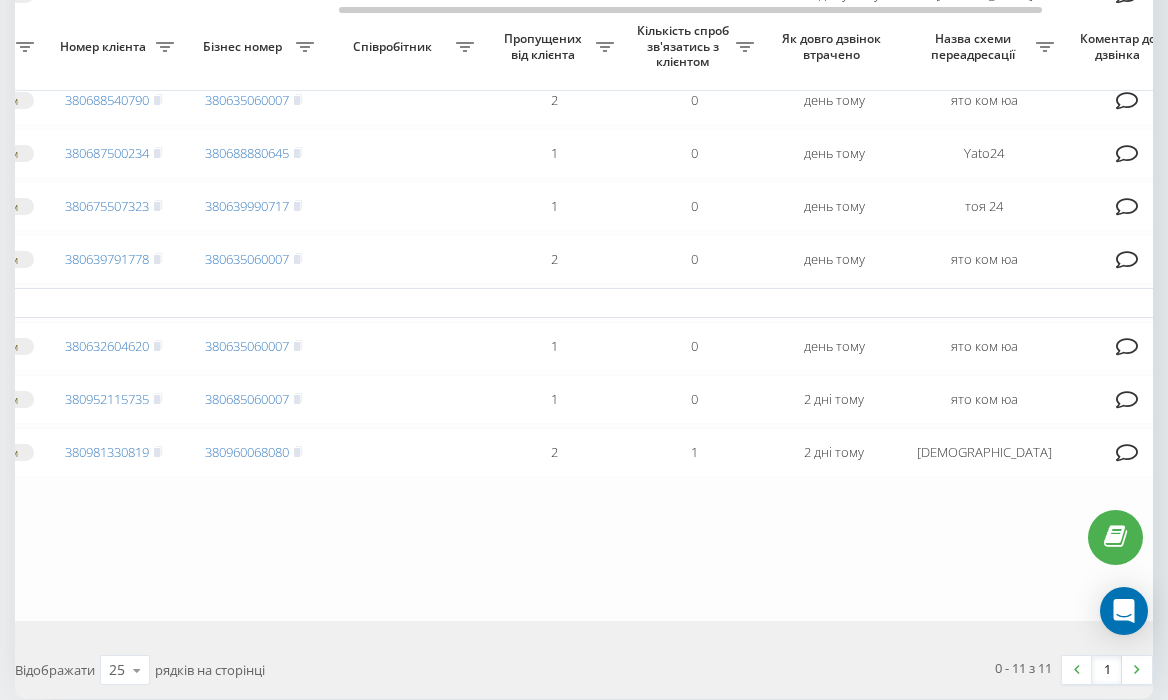 click on "Сьогодні 2025-07-21 09:31:58 09:31 Менеджери не відповіли на дзвінок 380503568281 380633344275 1 0 5 хвилин тому Yato24 Обробити Не вдалося зв'язатися Зв'язався з клієнтом за допомогою іншого каналу Клієнт передзвонив сам з іншого номера Інший варіант 2025-07-21 09:31:35 09:31 Менеджери не відповіли на дзвінок 380972224944 380635060007 1 0 6 хвилин тому ято ком юа Обробити Не вдалося зв'язатися Зв'язався з клієнтом за допомогою іншого каналу Клієнт передзвонив сам з іншого номера Інший варіант Вчора 2025-07-20 12:39:02 12:39 Поза робочим часом 380979943676 380734247611 1 0 21 годину тому еліт шоп Обробити Не вдалося зв'язатися 12:29 1 0" at bounding box center (414, 152) 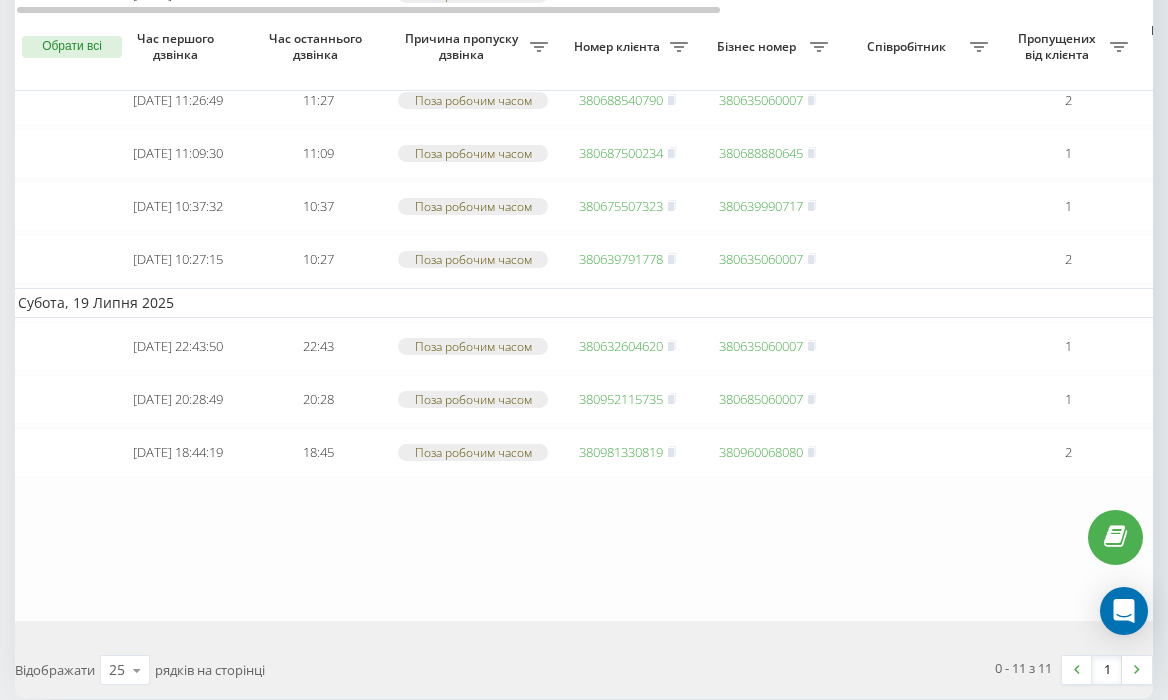 scroll, scrollTop: 0, scrollLeft: 0, axis: both 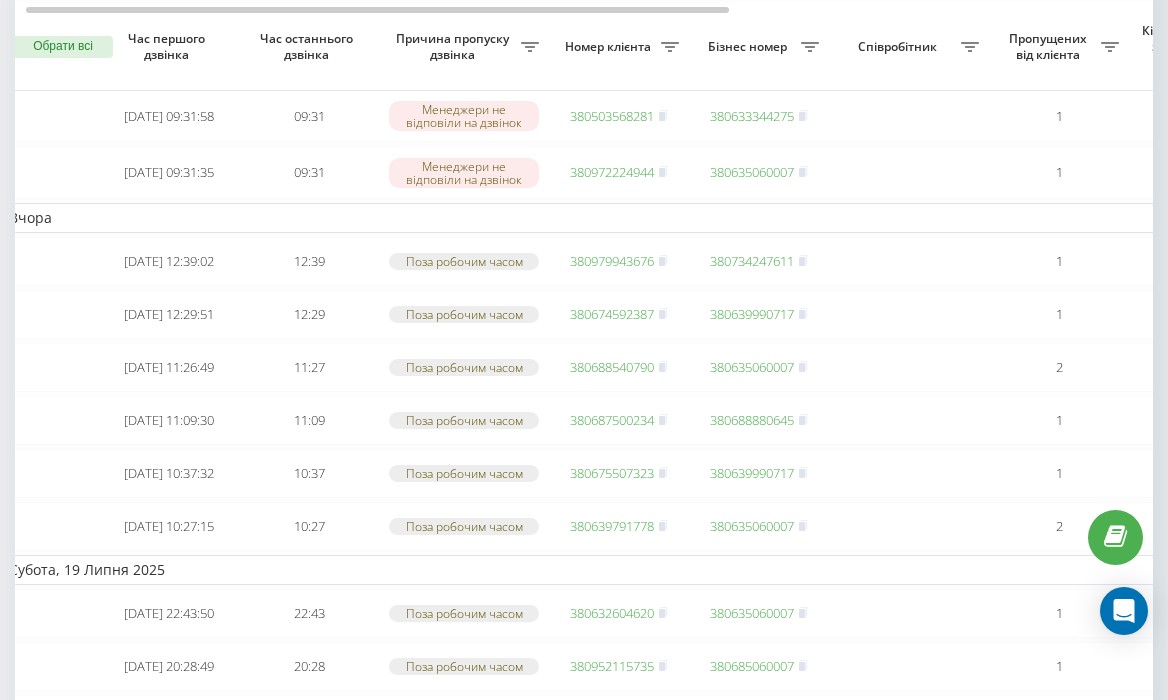 click on "Вчора" at bounding box center [919, 218] 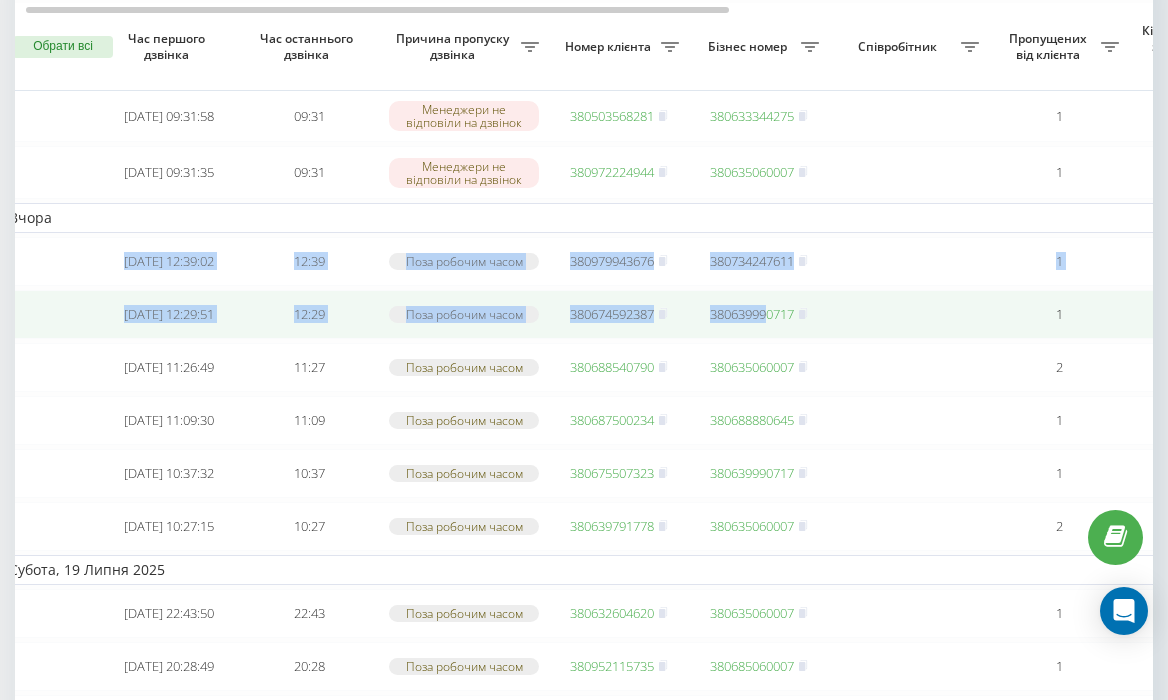 drag, startPoint x: 558, startPoint y: 230, endPoint x: 768, endPoint y: 331, distance: 233.02576 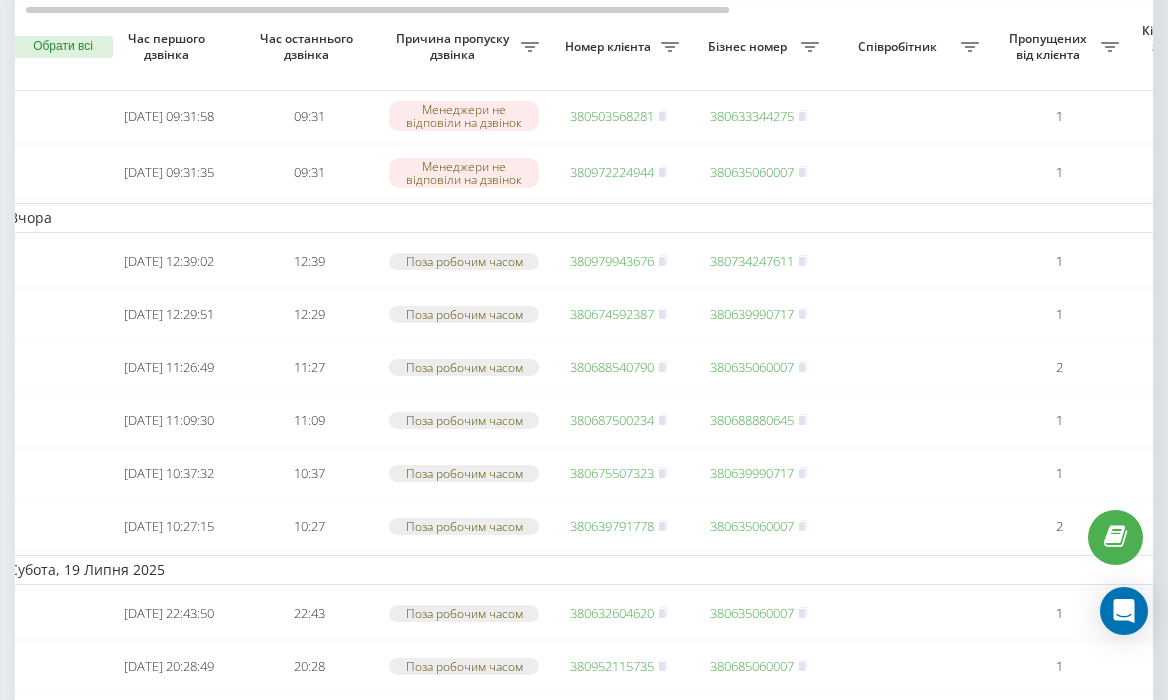 click on "Вчора" at bounding box center [919, 218] 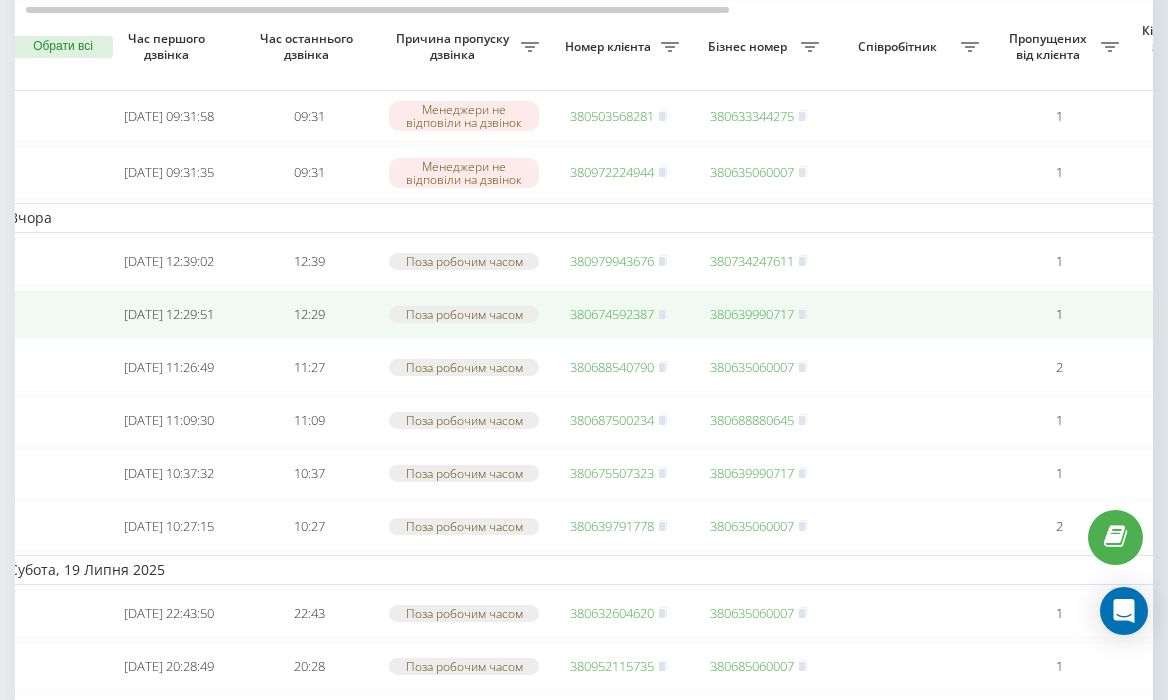 click on "380674592387" at bounding box center [612, 314] 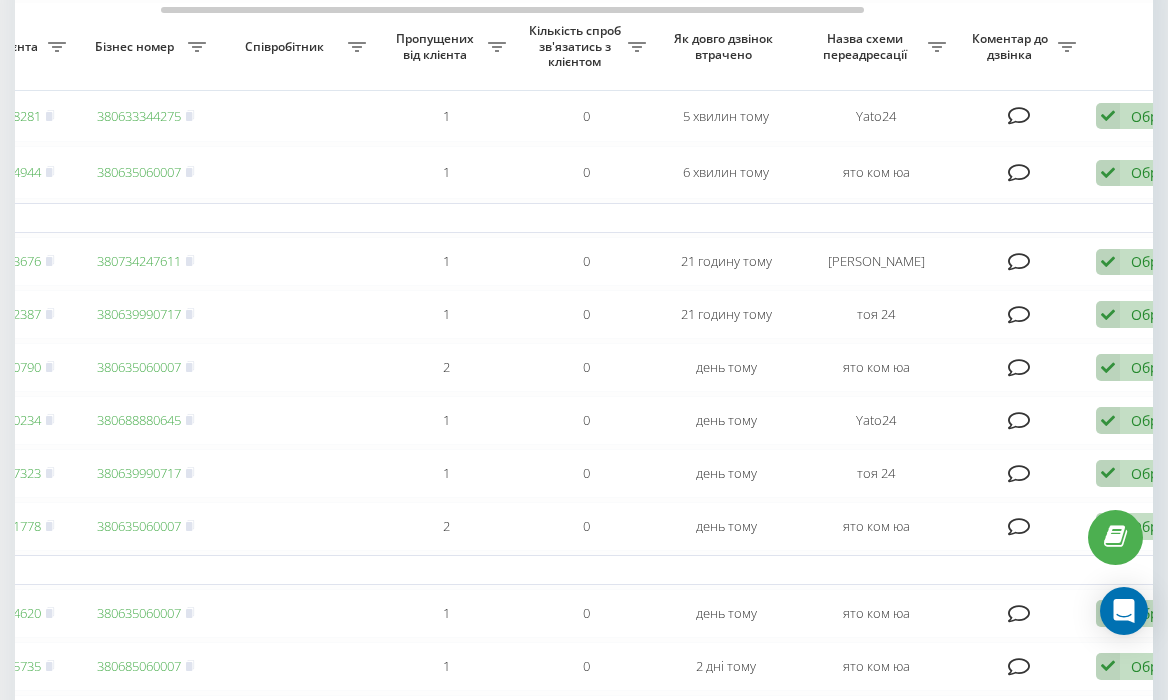 scroll, scrollTop: 0, scrollLeft: 702, axis: horizontal 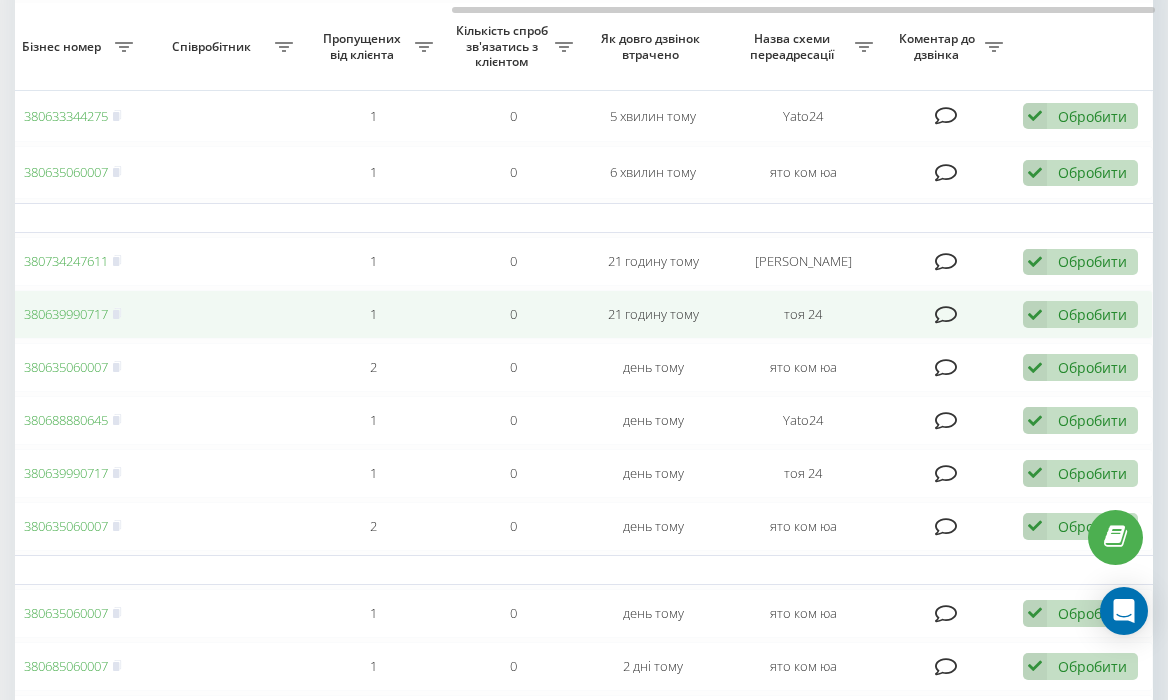click on "Обробити Не вдалося зв'язатися Зв'язався з клієнтом за допомогою іншого каналу Клієнт передзвонив сам з іншого номера Інший варіант" at bounding box center [1080, 314] 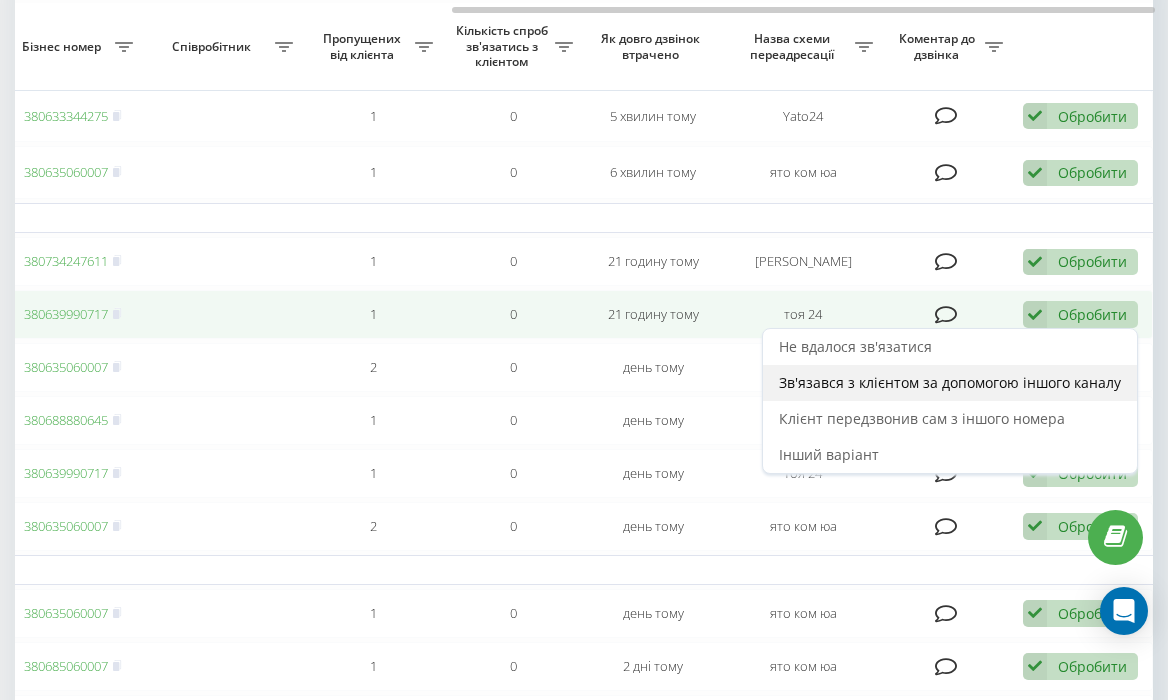 click on "Зв'язався з клієнтом за допомогою іншого каналу" at bounding box center (950, 383) 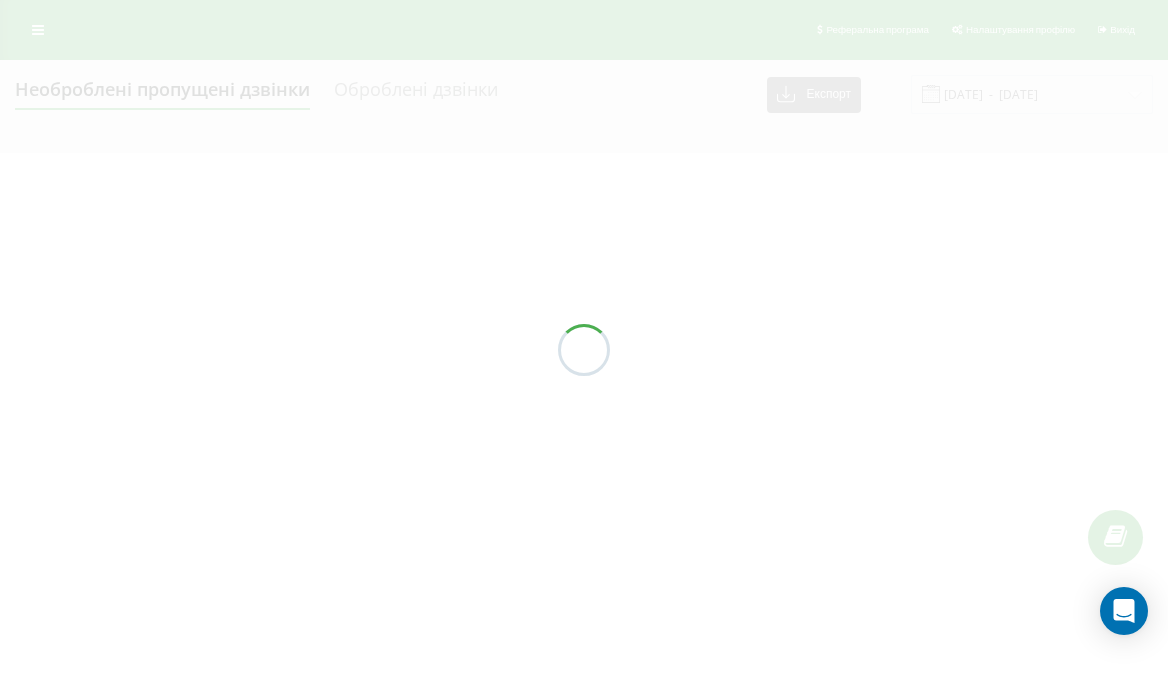 scroll, scrollTop: 0, scrollLeft: 0, axis: both 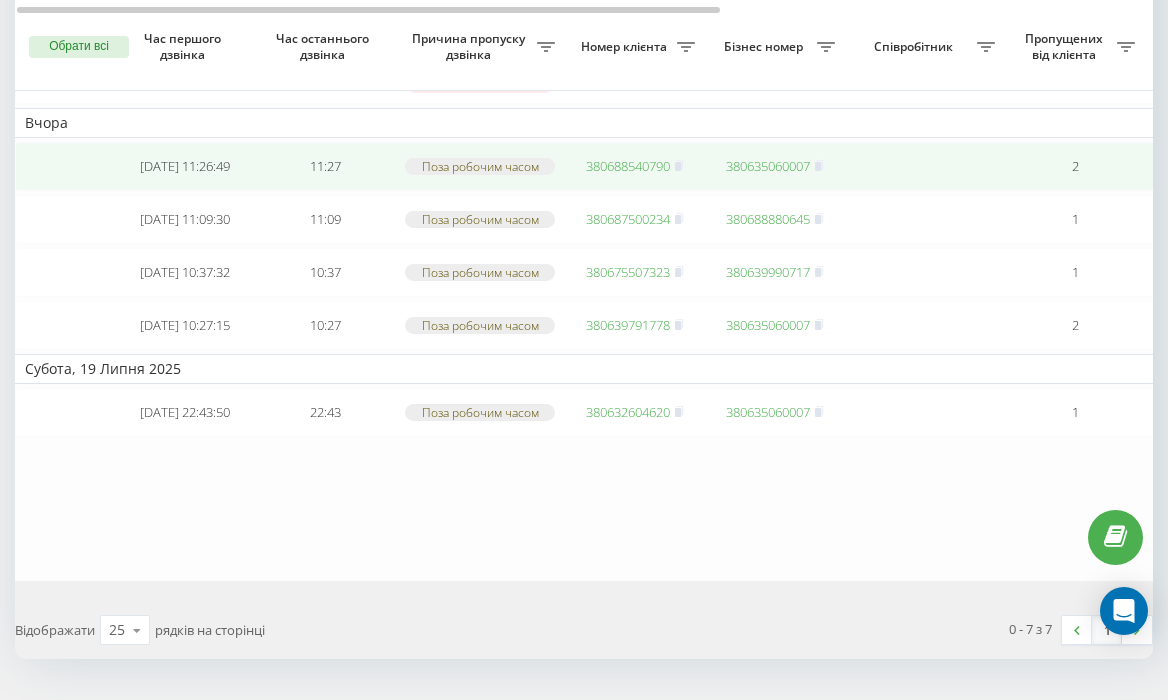 click on "380688540790" at bounding box center (628, 166) 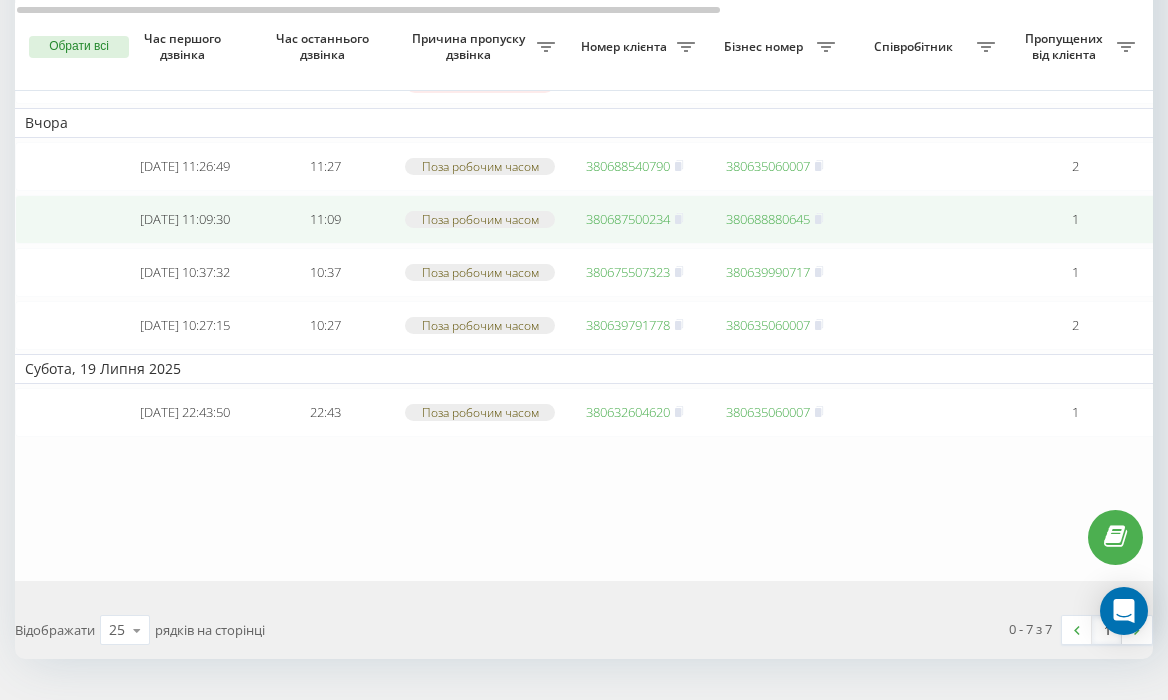 click on "380687500234" at bounding box center (628, 219) 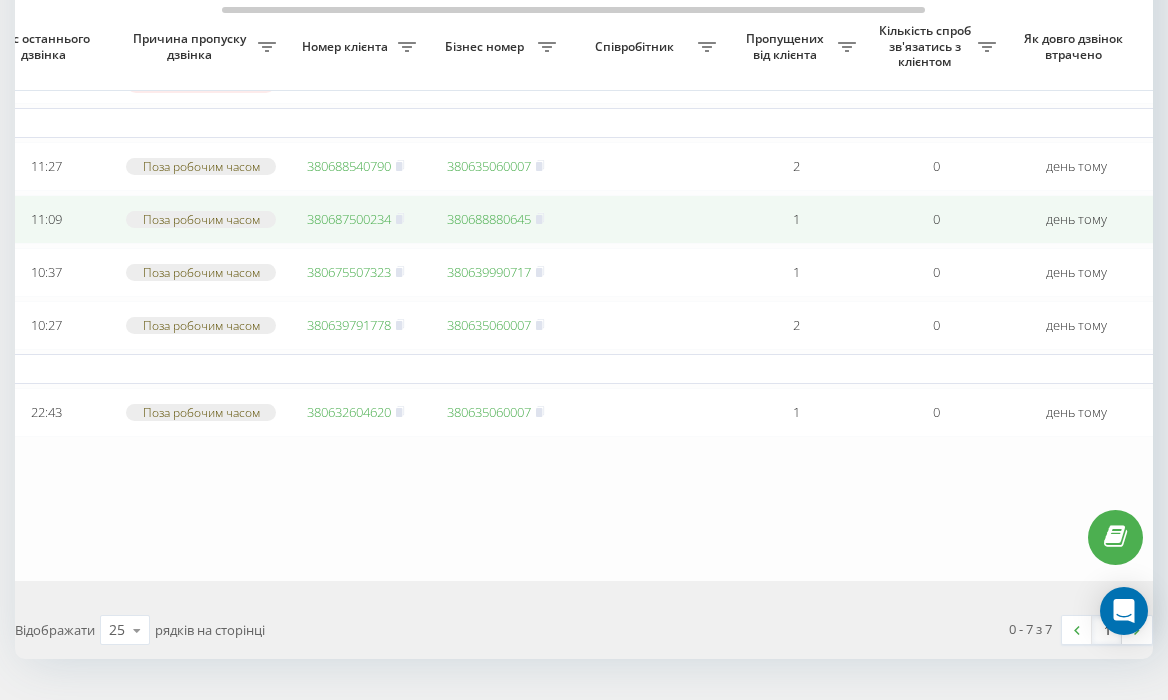 scroll, scrollTop: 0, scrollLeft: 0, axis: both 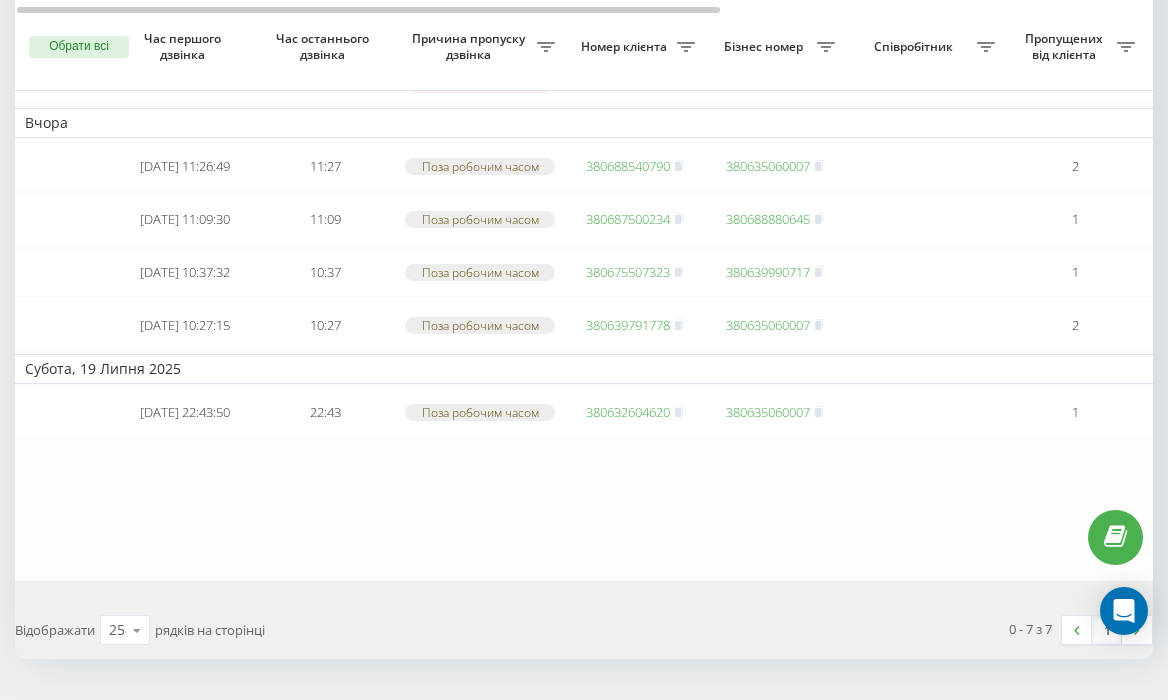 click on "Вчора" at bounding box center (935, 123) 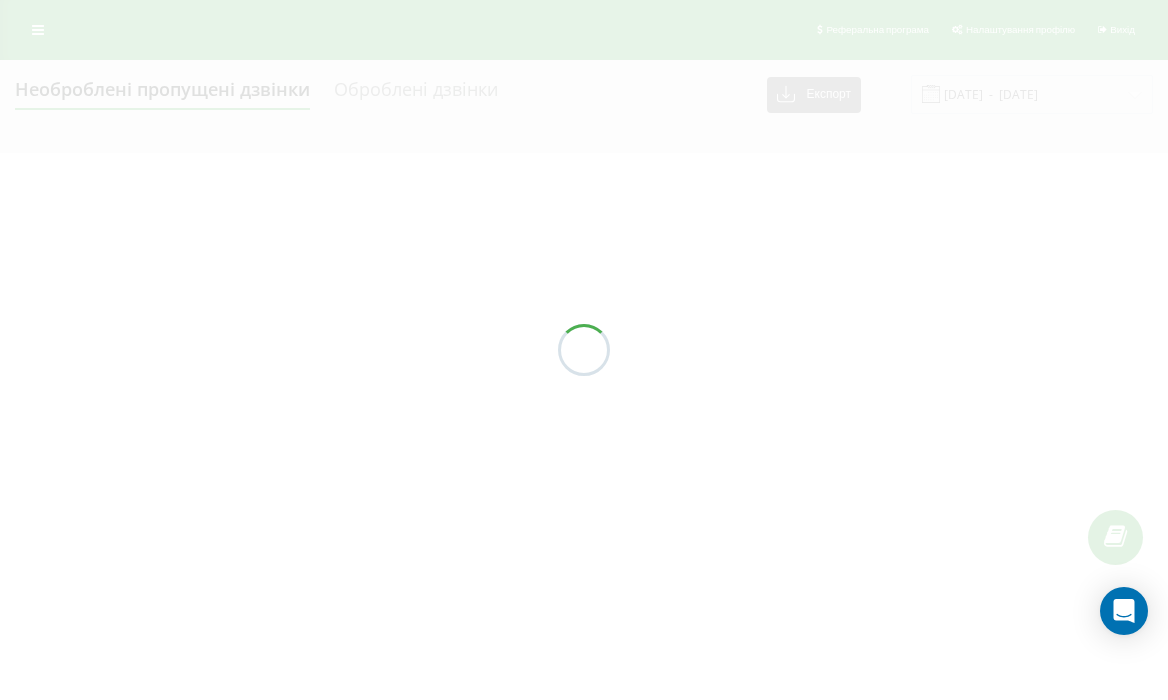 scroll, scrollTop: 0, scrollLeft: 0, axis: both 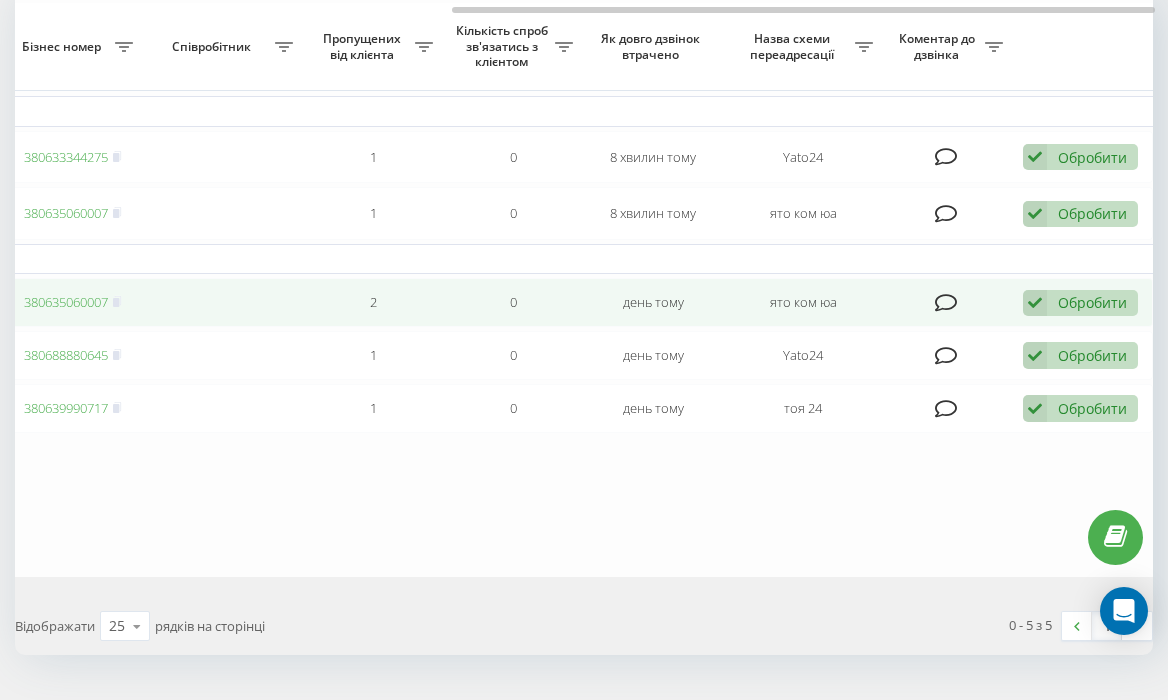 click on "Обробити" at bounding box center [1092, 302] 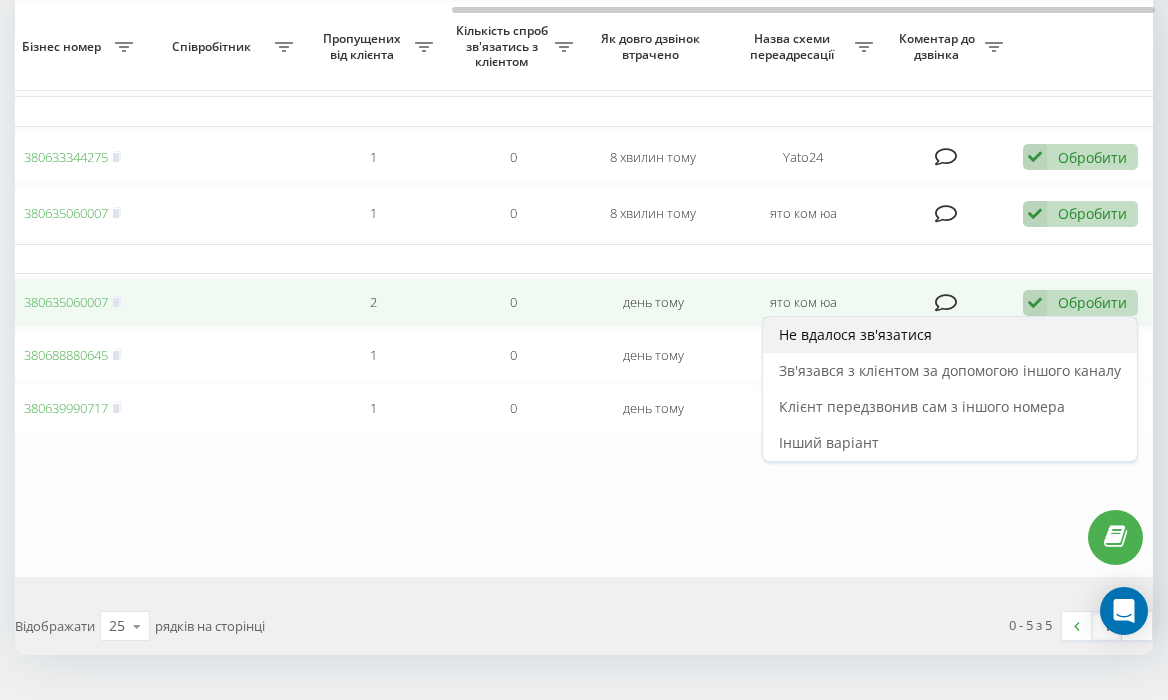 click on "Не вдалося зв'язатися" at bounding box center (950, 335) 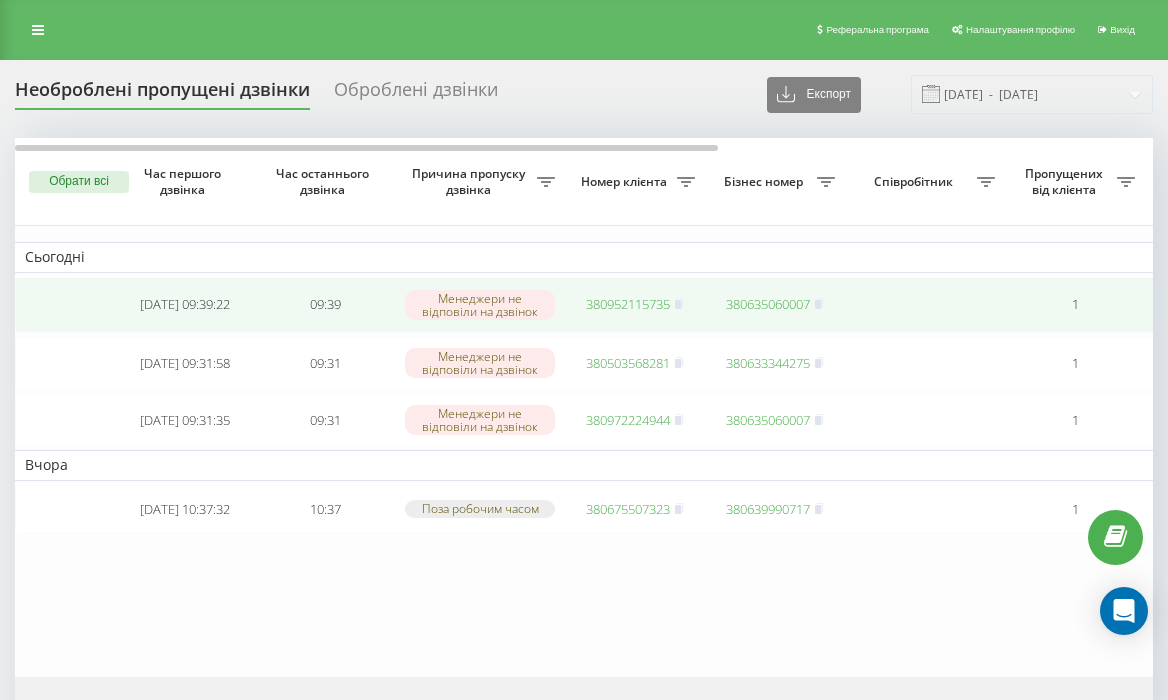 click on "380952115735" at bounding box center [628, 304] 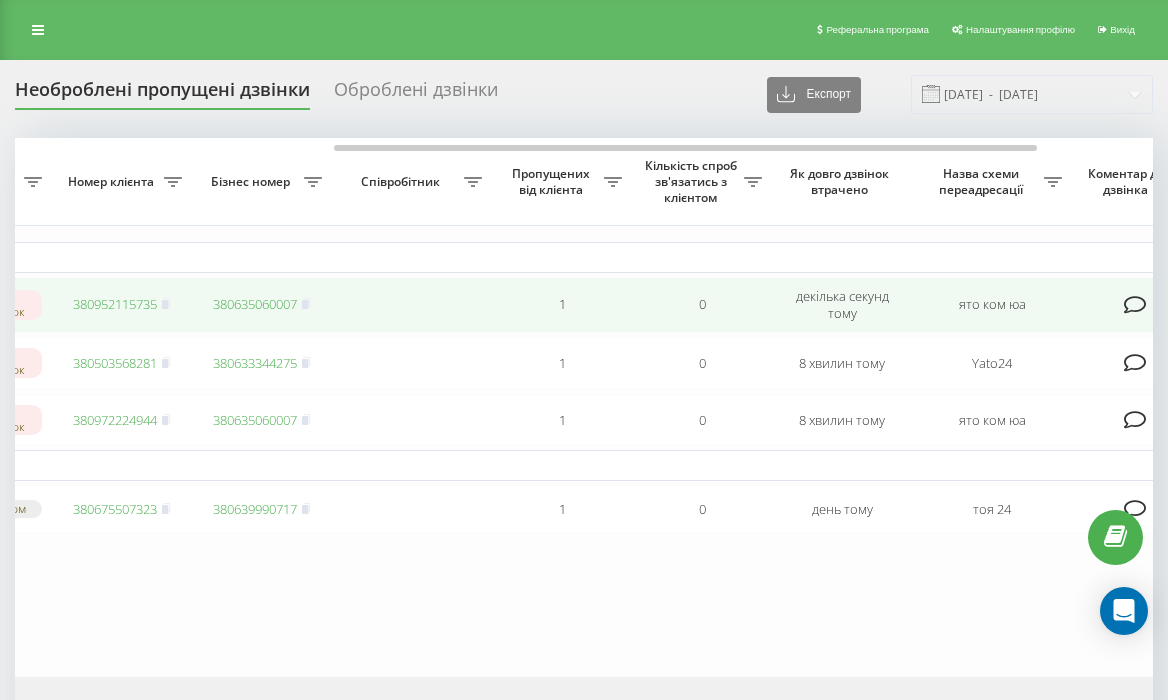 scroll, scrollTop: 0, scrollLeft: 514, axis: horizontal 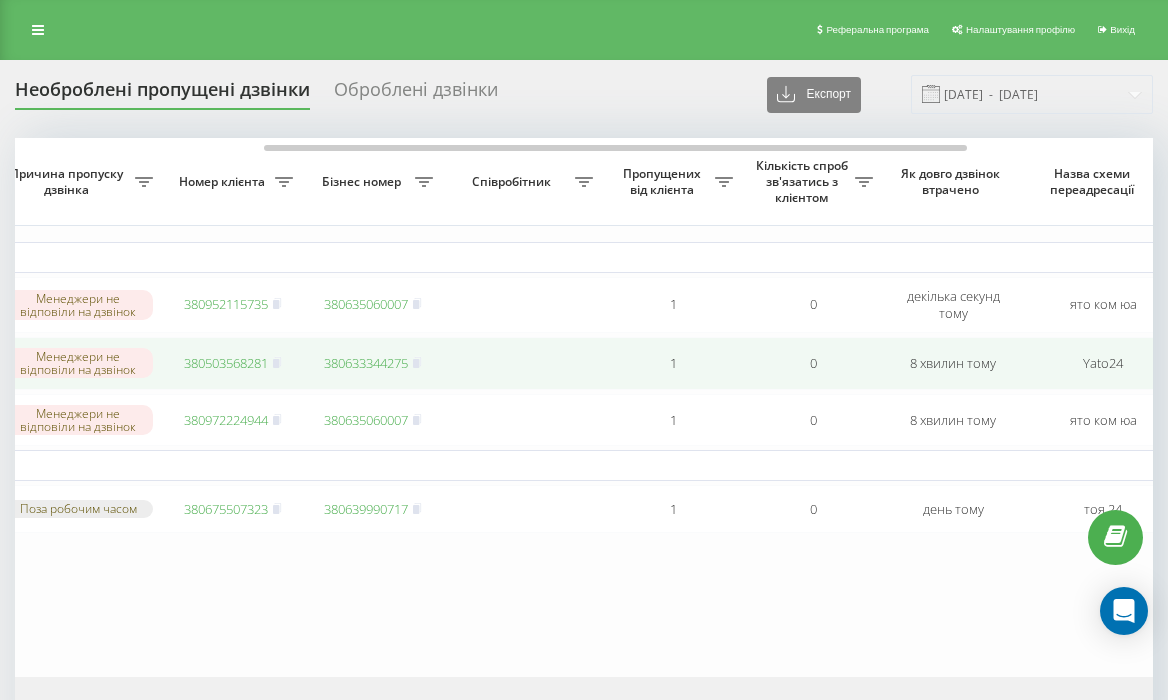 click on "380503568281" at bounding box center [226, 363] 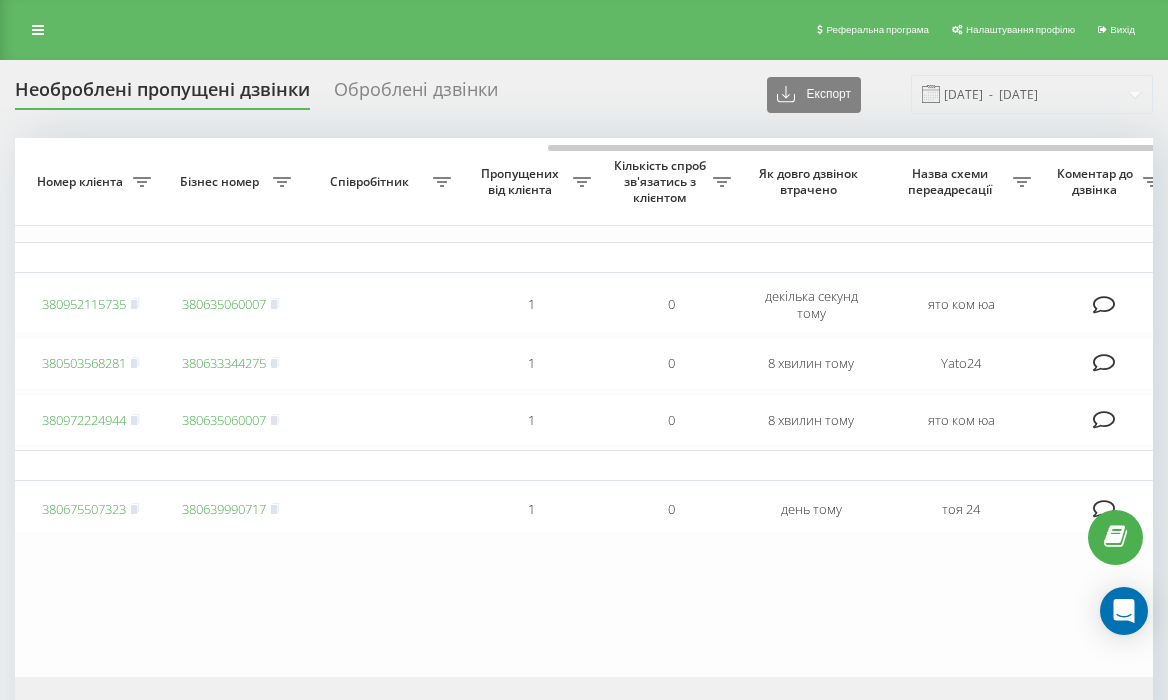 scroll, scrollTop: 0, scrollLeft: 702, axis: horizontal 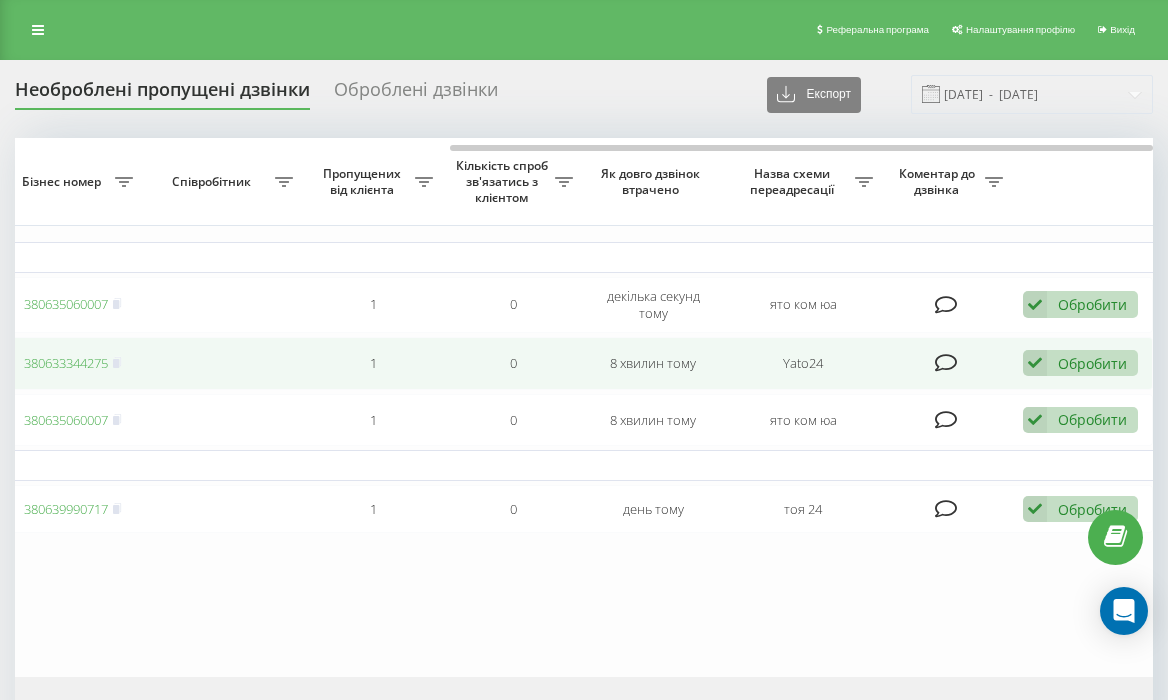 click on "Обробити" at bounding box center (1092, 363) 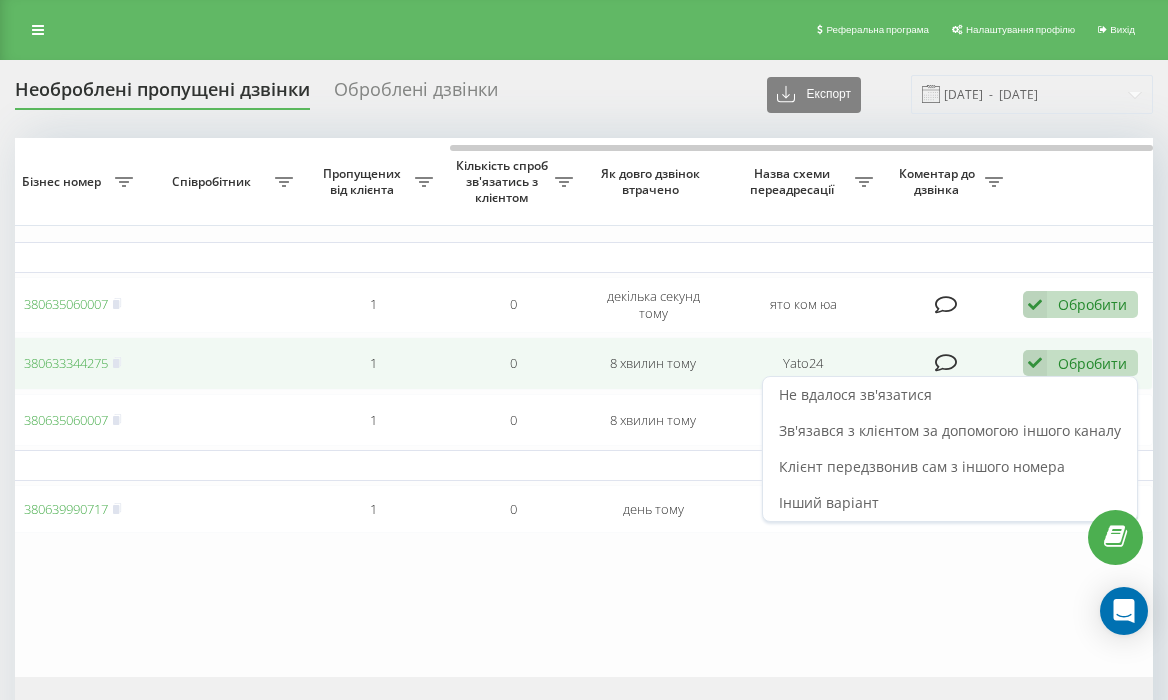click on "Обробити" at bounding box center [1092, 363] 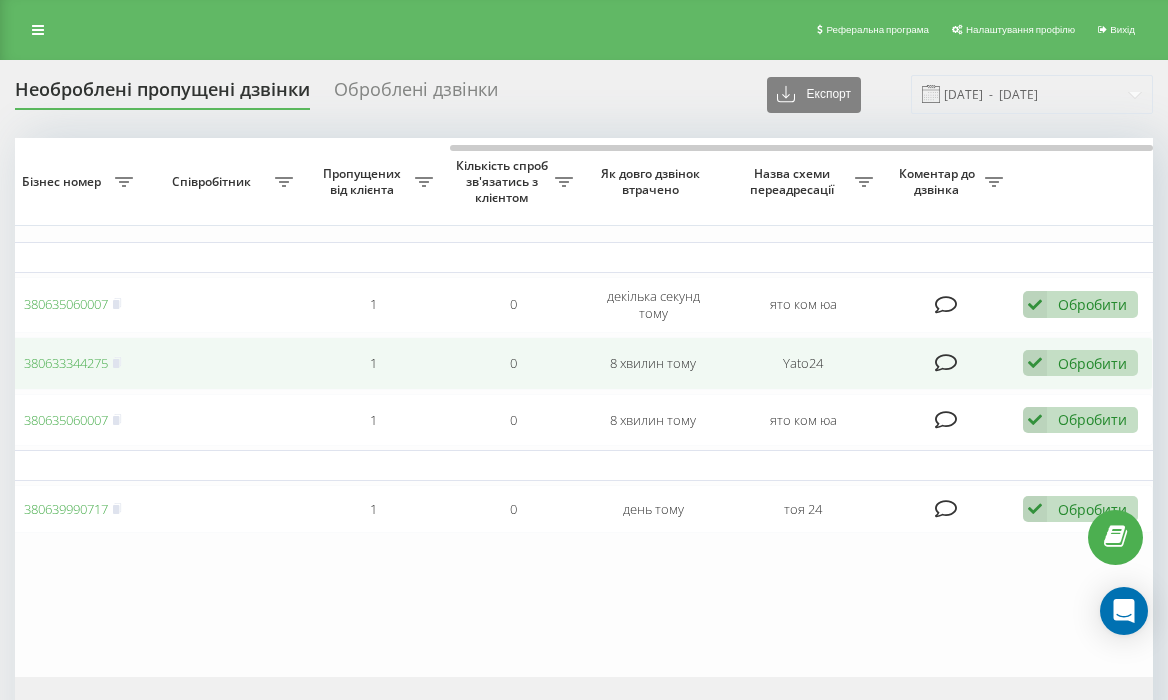 click on "Обробити Не вдалося зв'язатися Зв'язався з клієнтом за допомогою іншого каналу Клієнт передзвонив сам з іншого номера Інший варіант" at bounding box center (1080, 363) 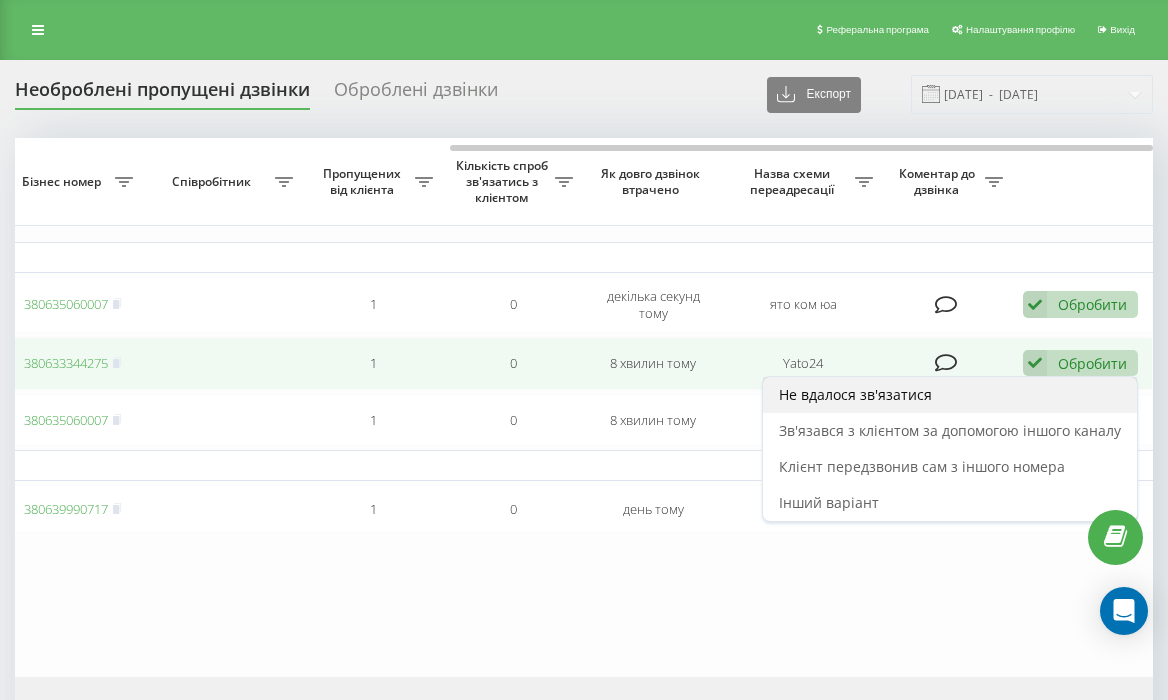 click on "Не вдалося зв'язатися" at bounding box center [950, 395] 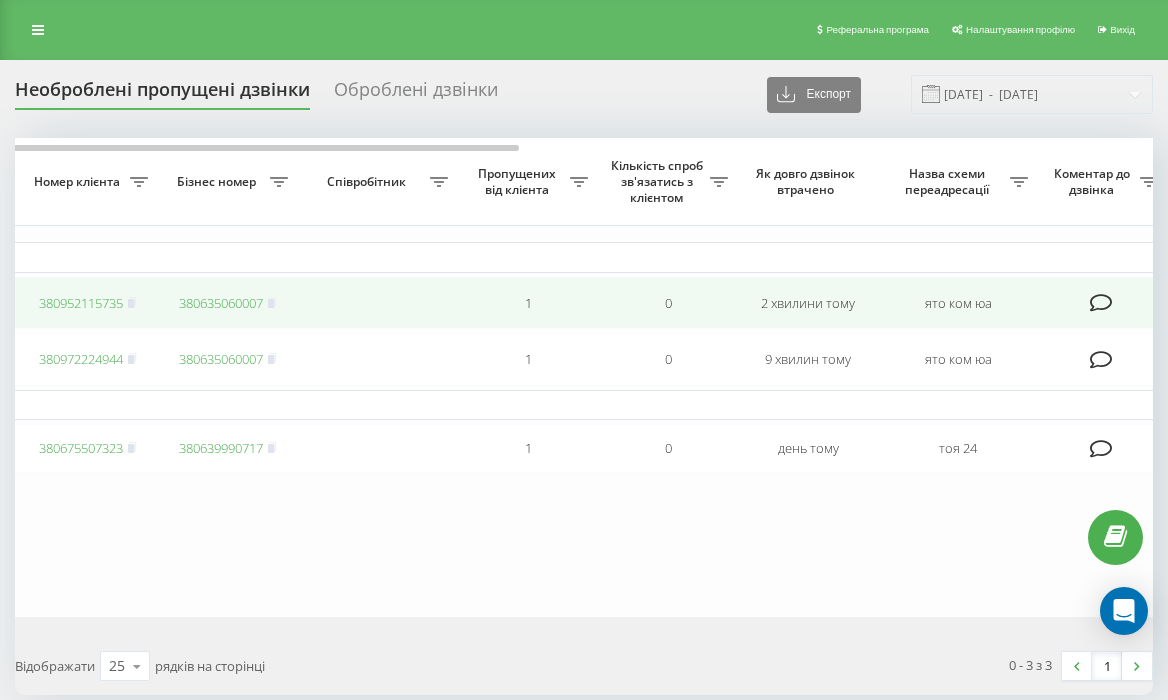 scroll, scrollTop: 0, scrollLeft: 702, axis: horizontal 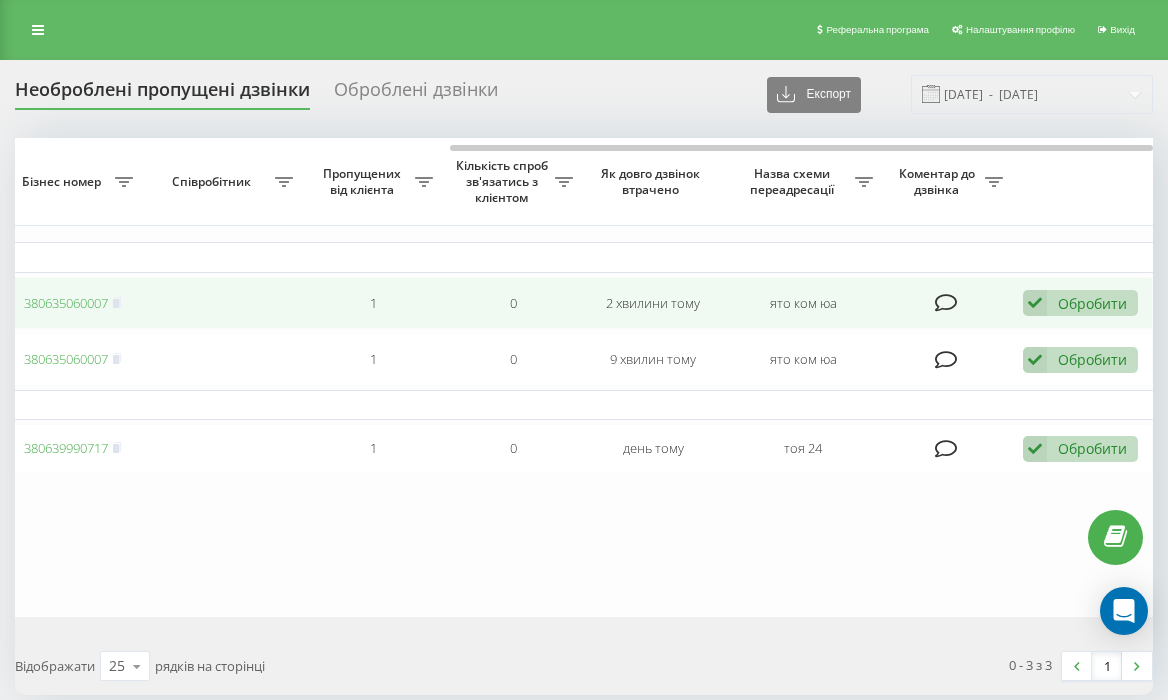 click on "Обробити" at bounding box center (1092, 303) 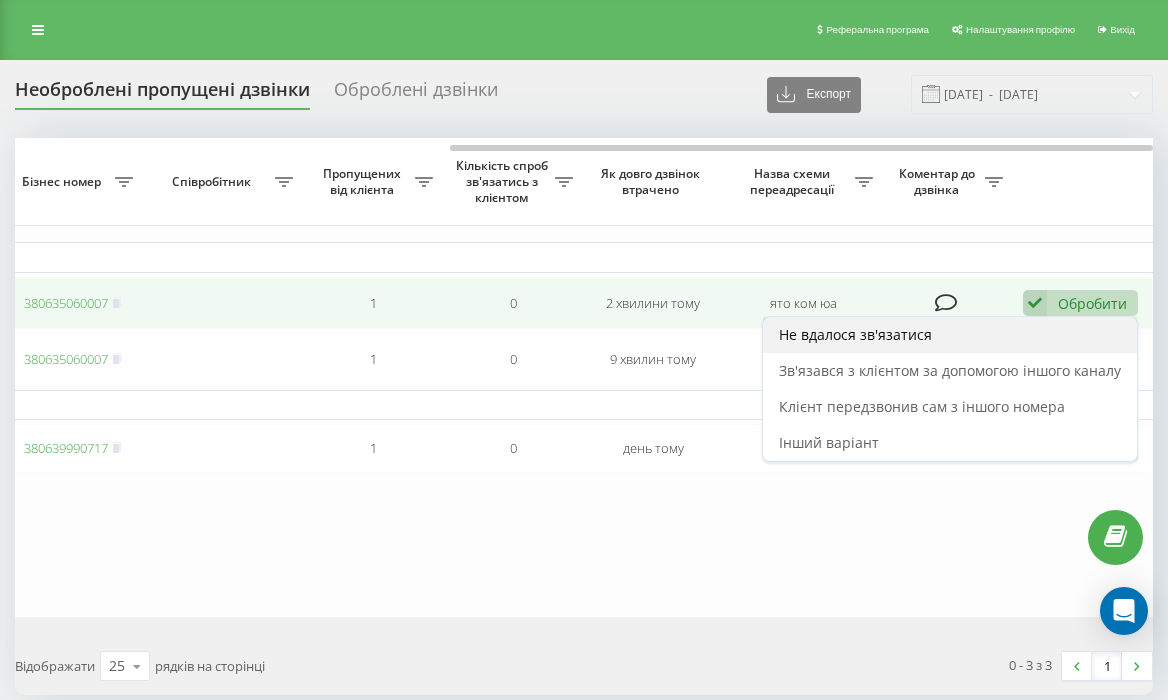 click on "Не вдалося зв'язатися" at bounding box center [950, 335] 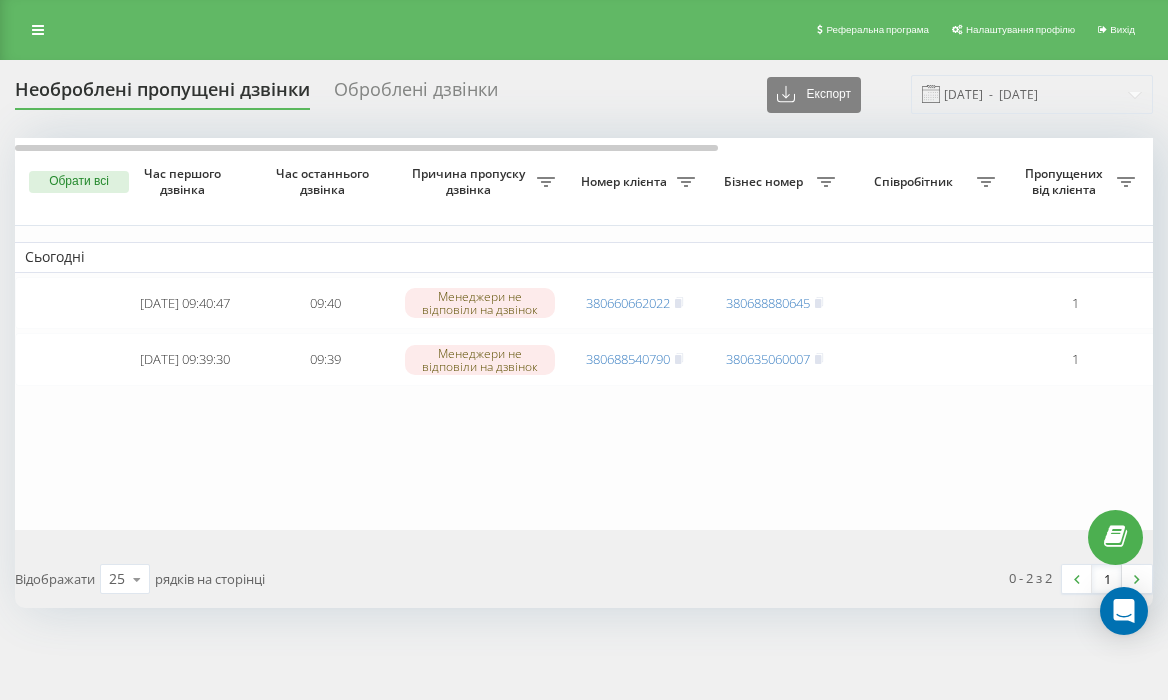 scroll, scrollTop: 0, scrollLeft: 0, axis: both 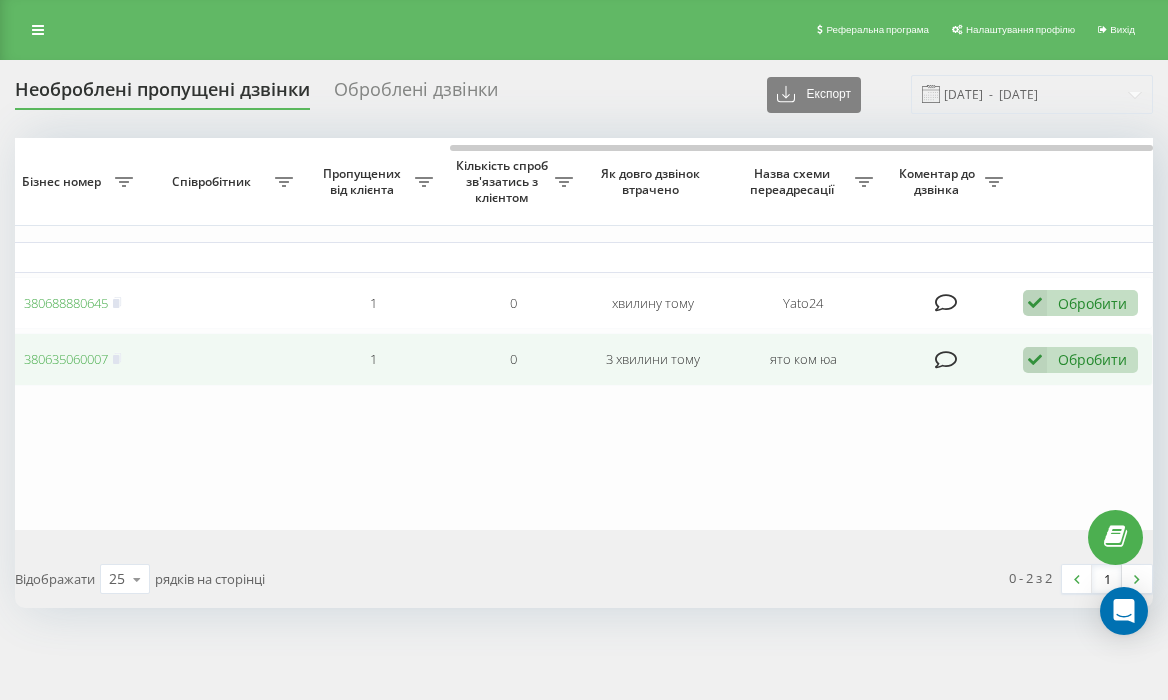 click on "Обробити" at bounding box center [1092, 359] 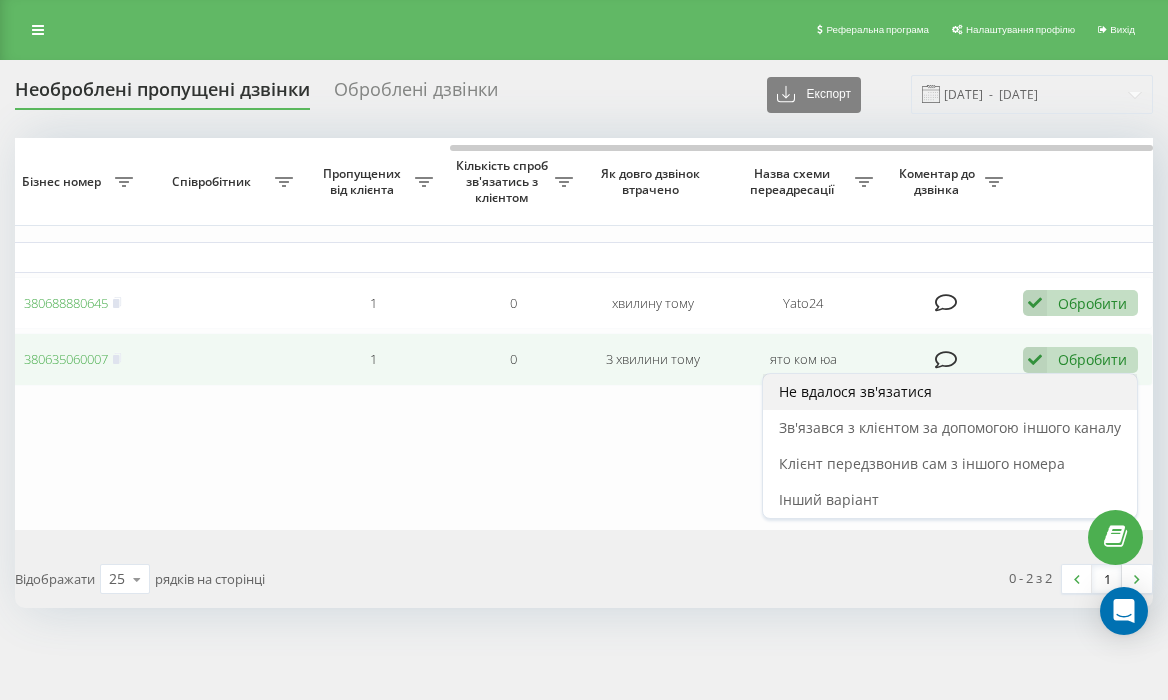 click on "Не вдалося зв'язатися" at bounding box center [950, 392] 